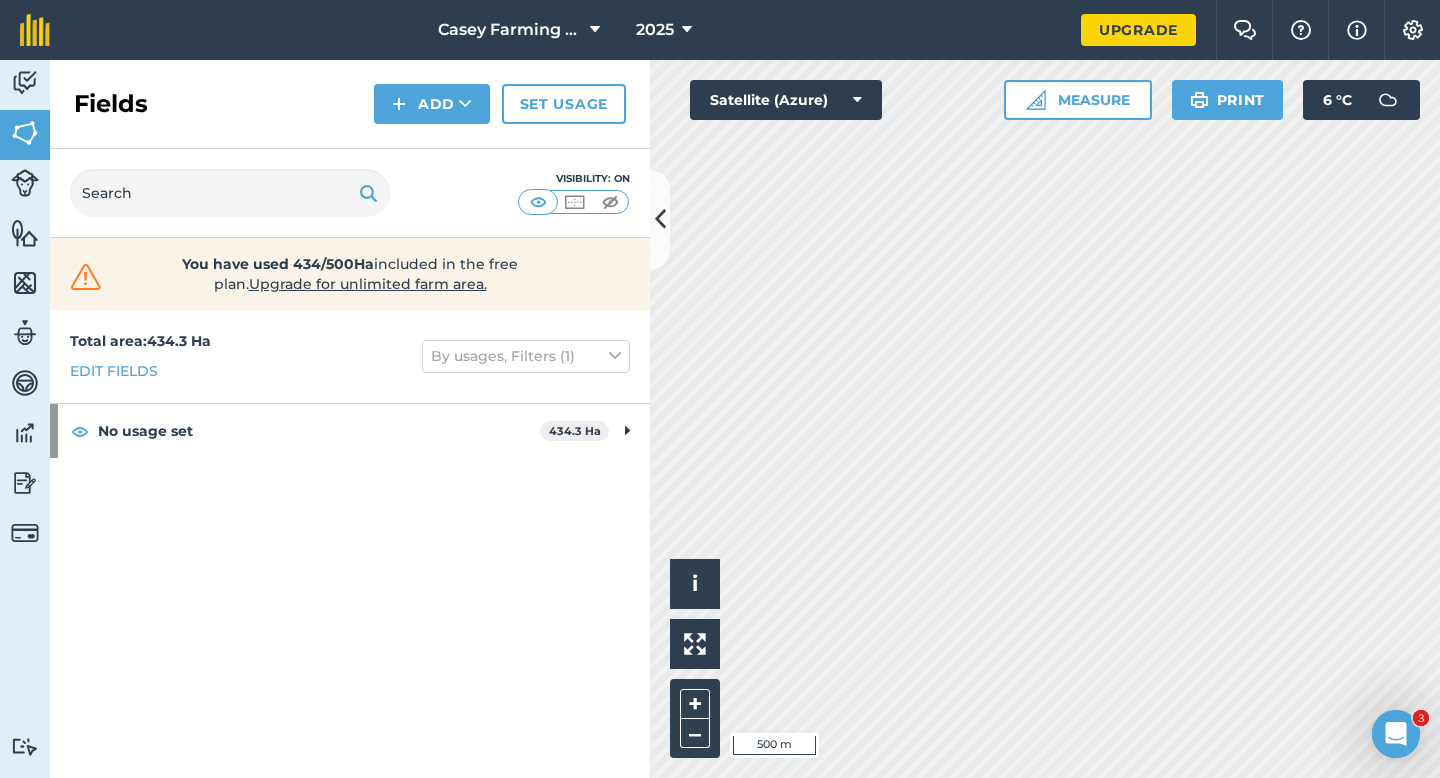 scroll, scrollTop: 0, scrollLeft: 0, axis: both 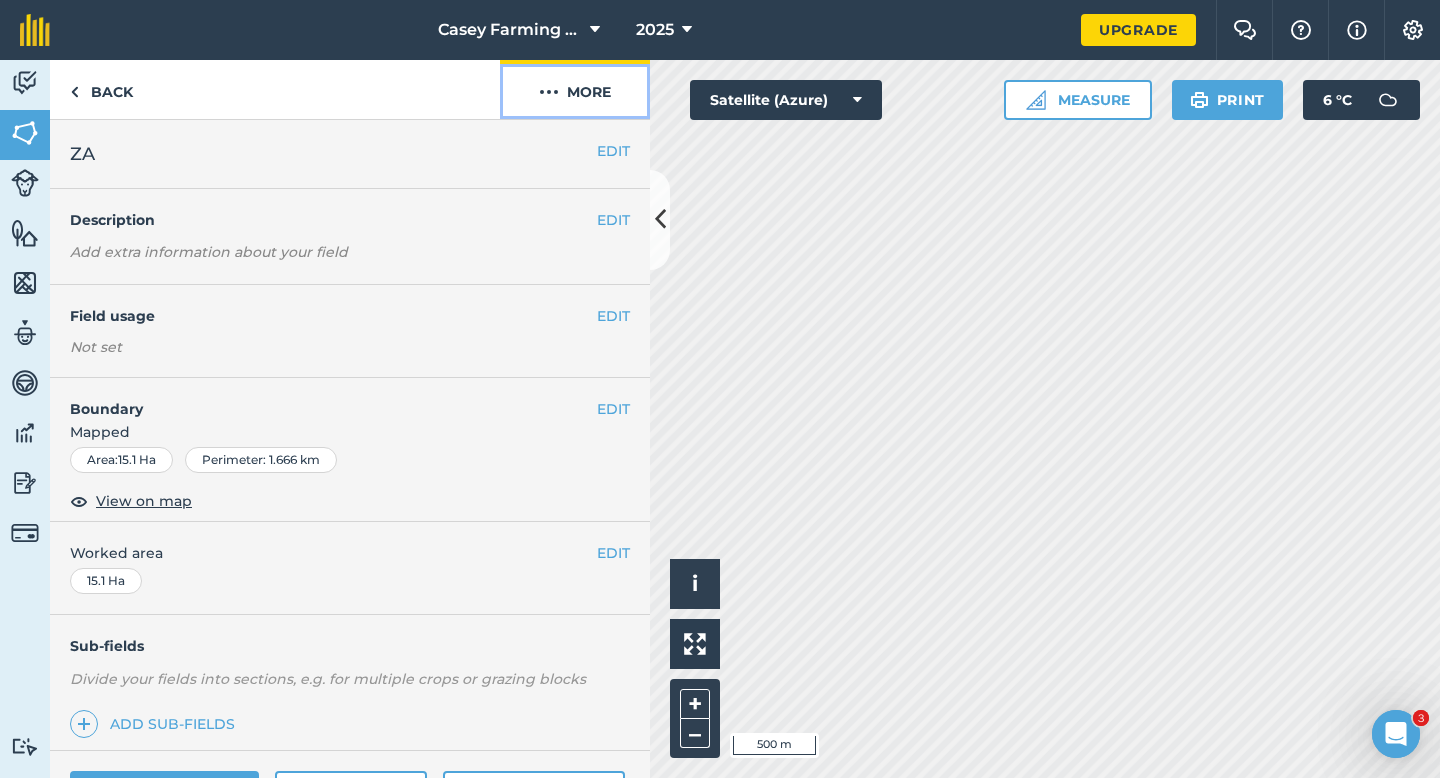 click on "More" at bounding box center (575, 89) 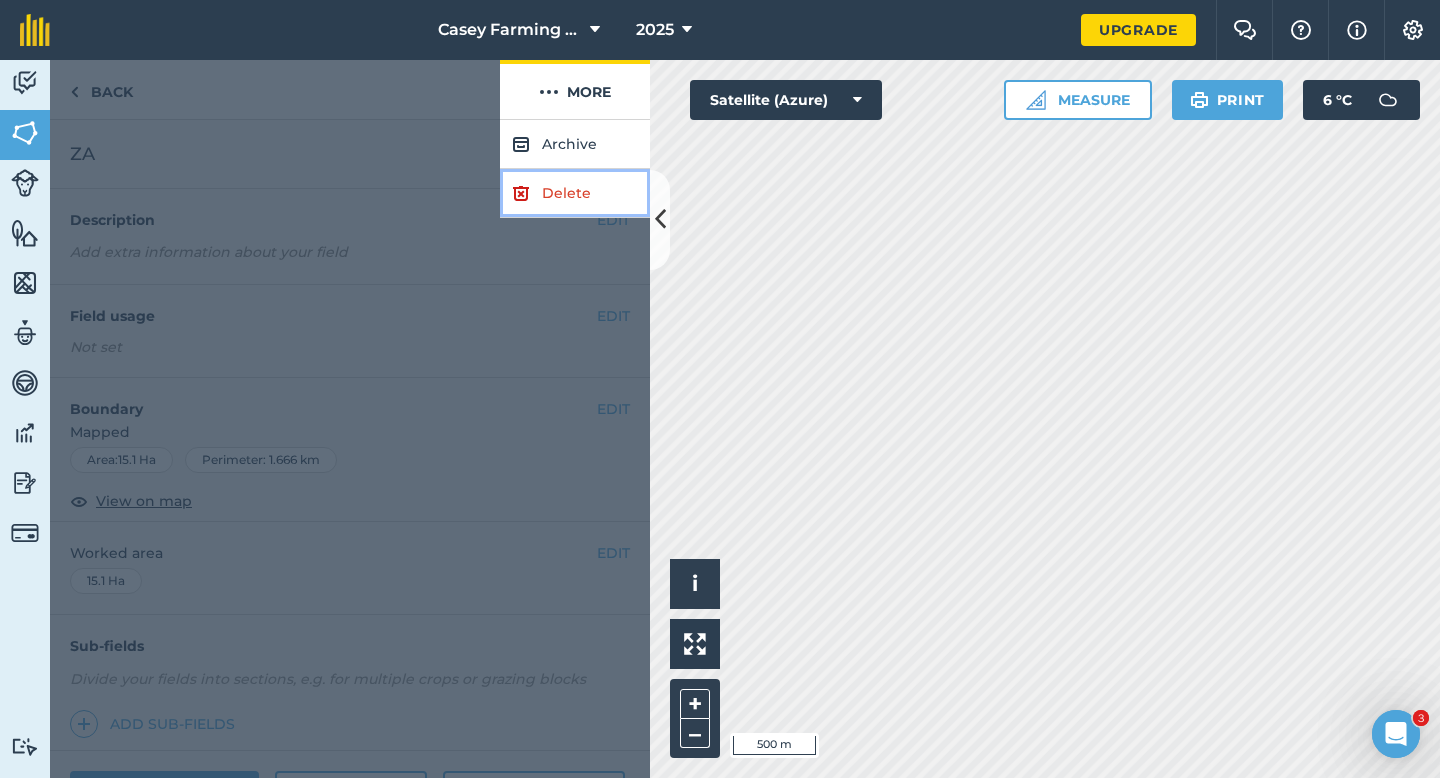 click on "Delete" at bounding box center [575, 193] 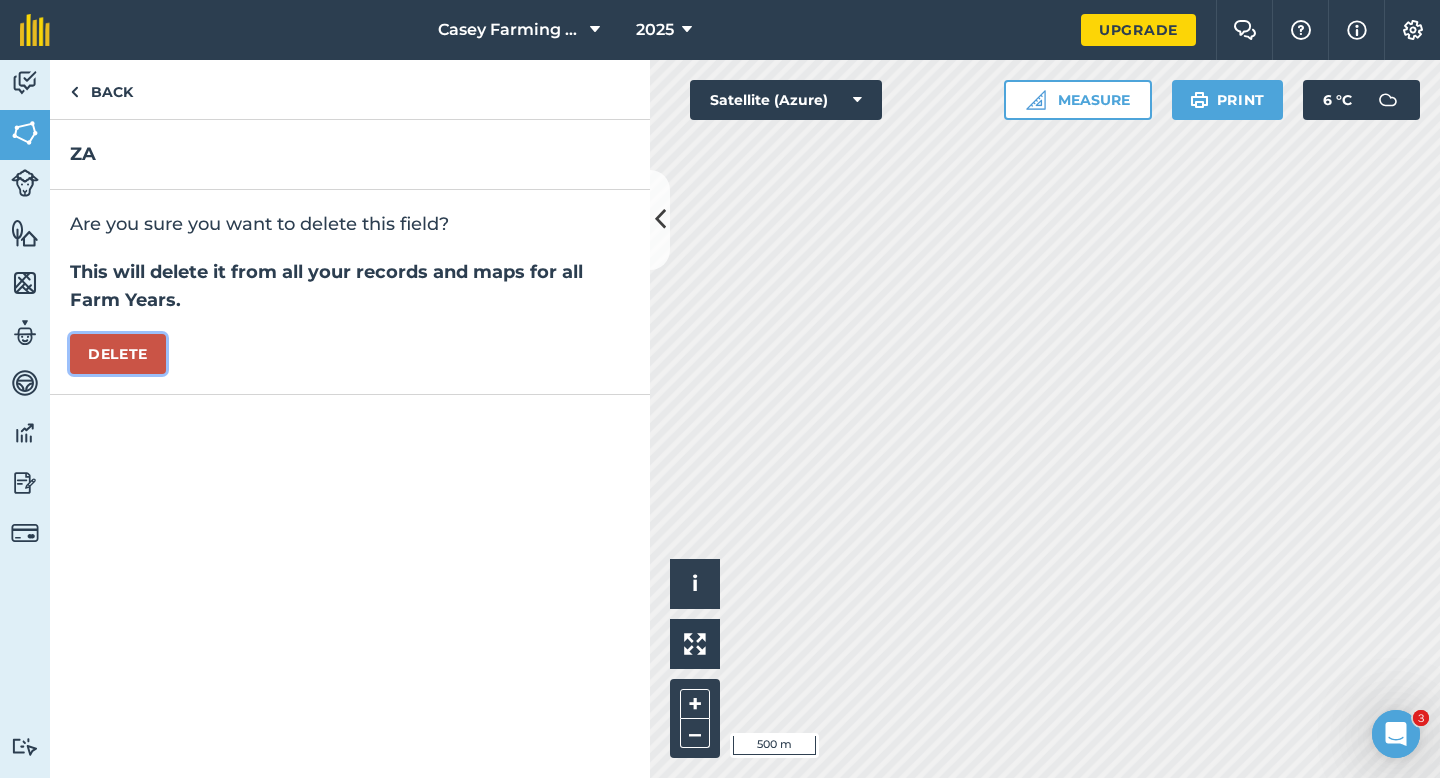 click on "Delete" at bounding box center (118, 354) 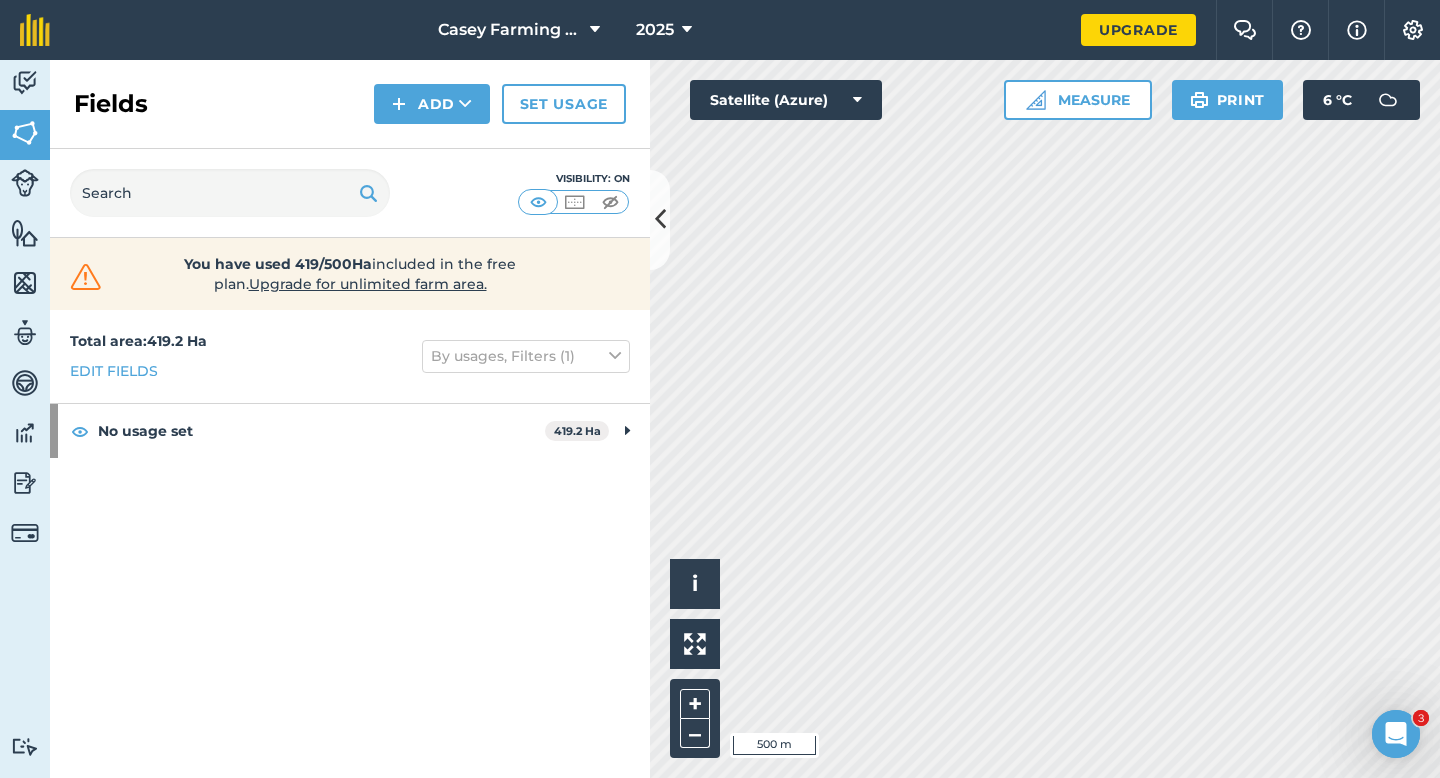 click on "Set usage" at bounding box center [564, 104] 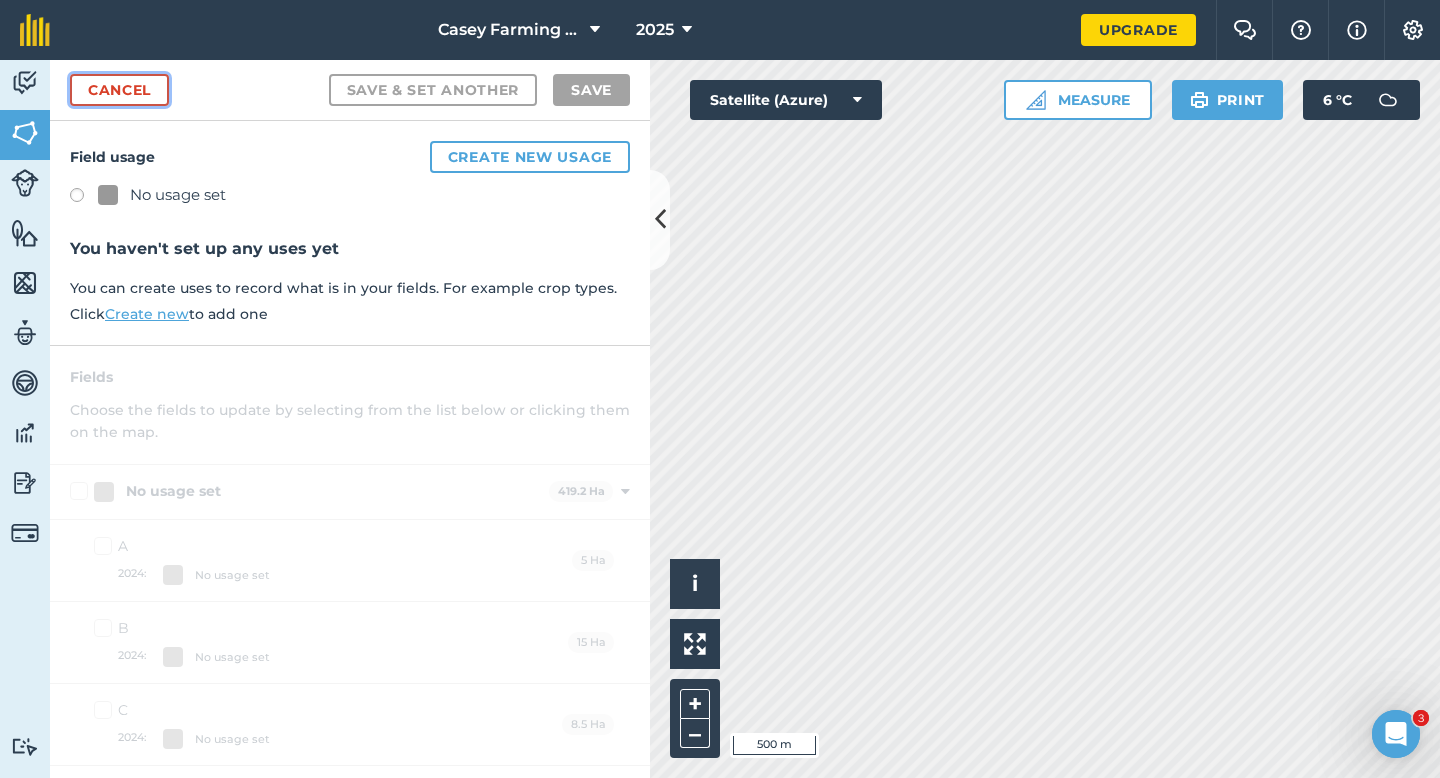 click on "Cancel" at bounding box center [119, 90] 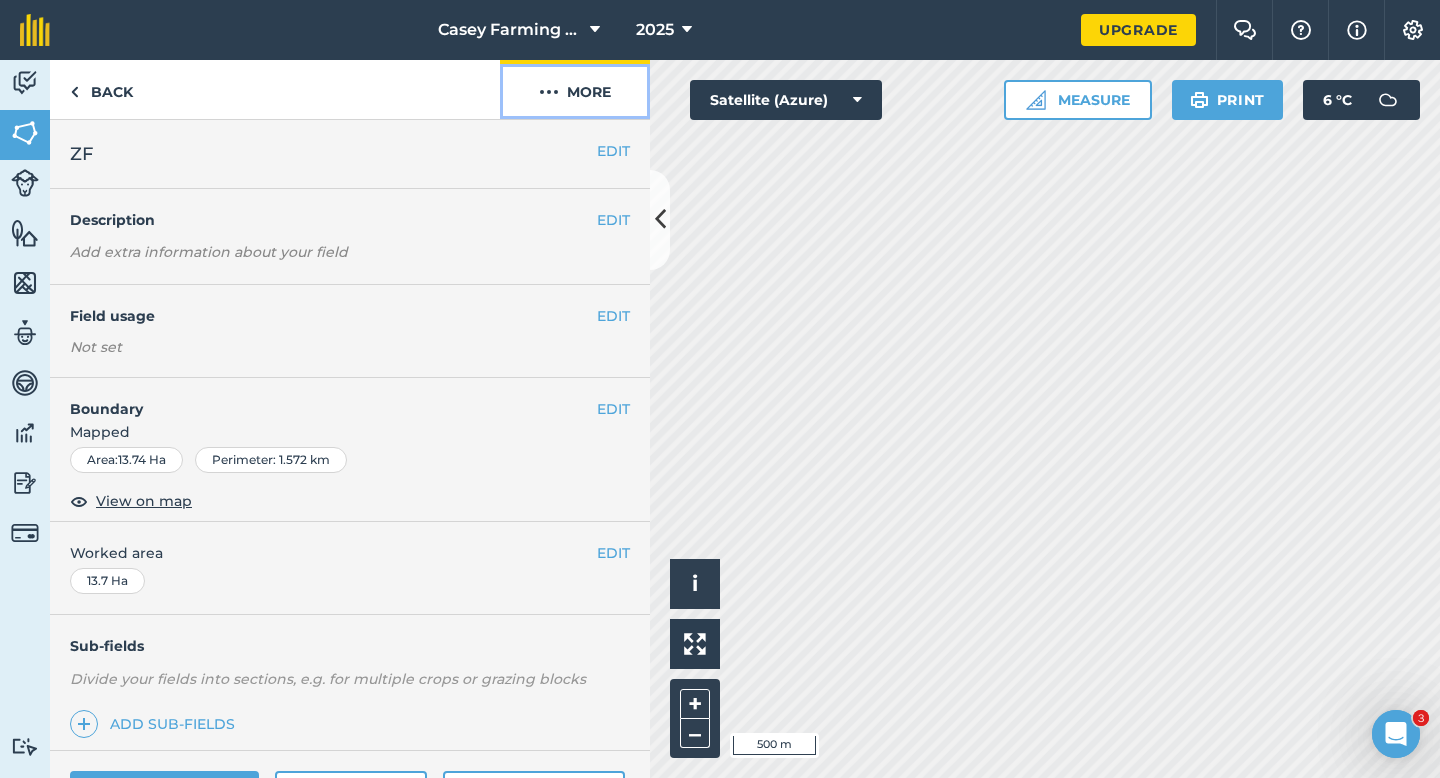 click on "More" at bounding box center (575, 89) 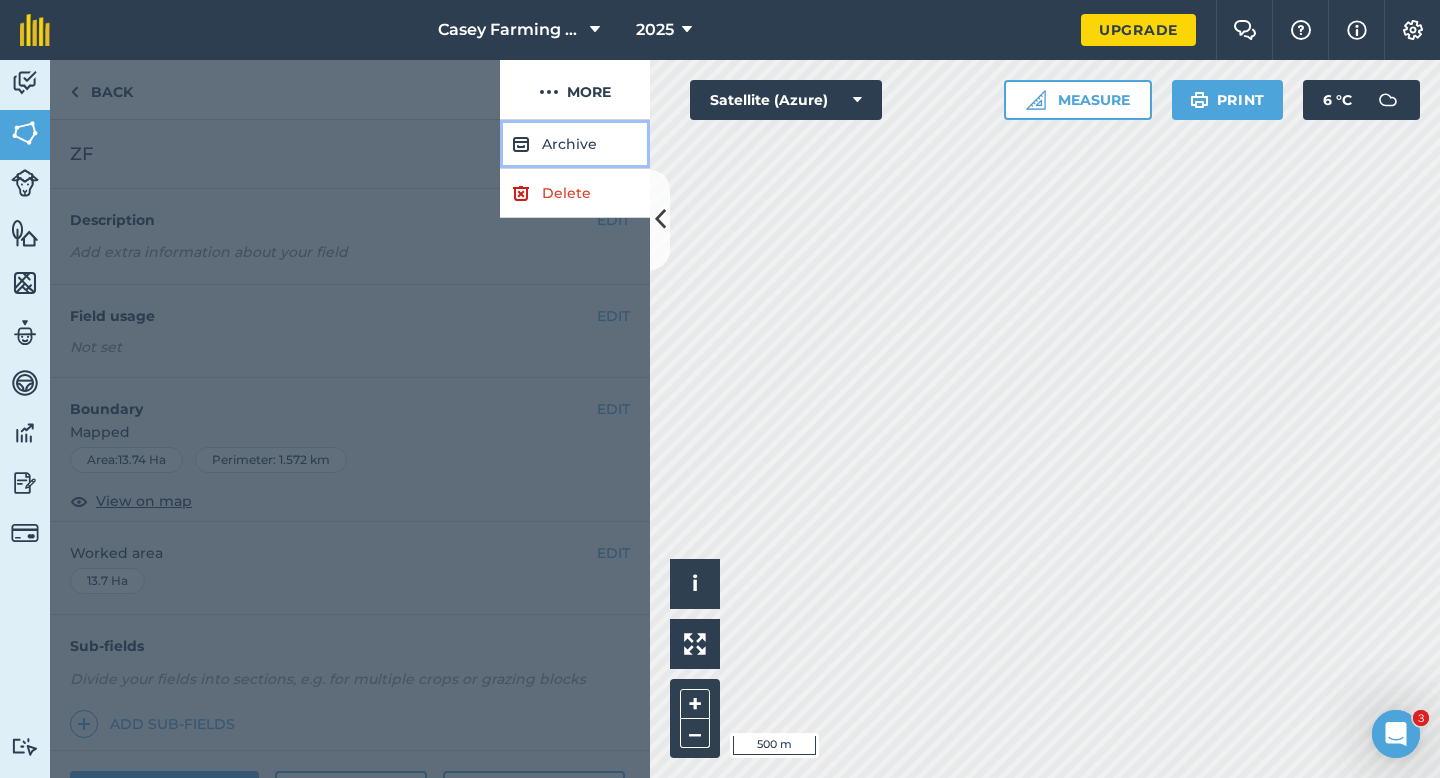 click on "Archive" at bounding box center [575, 144] 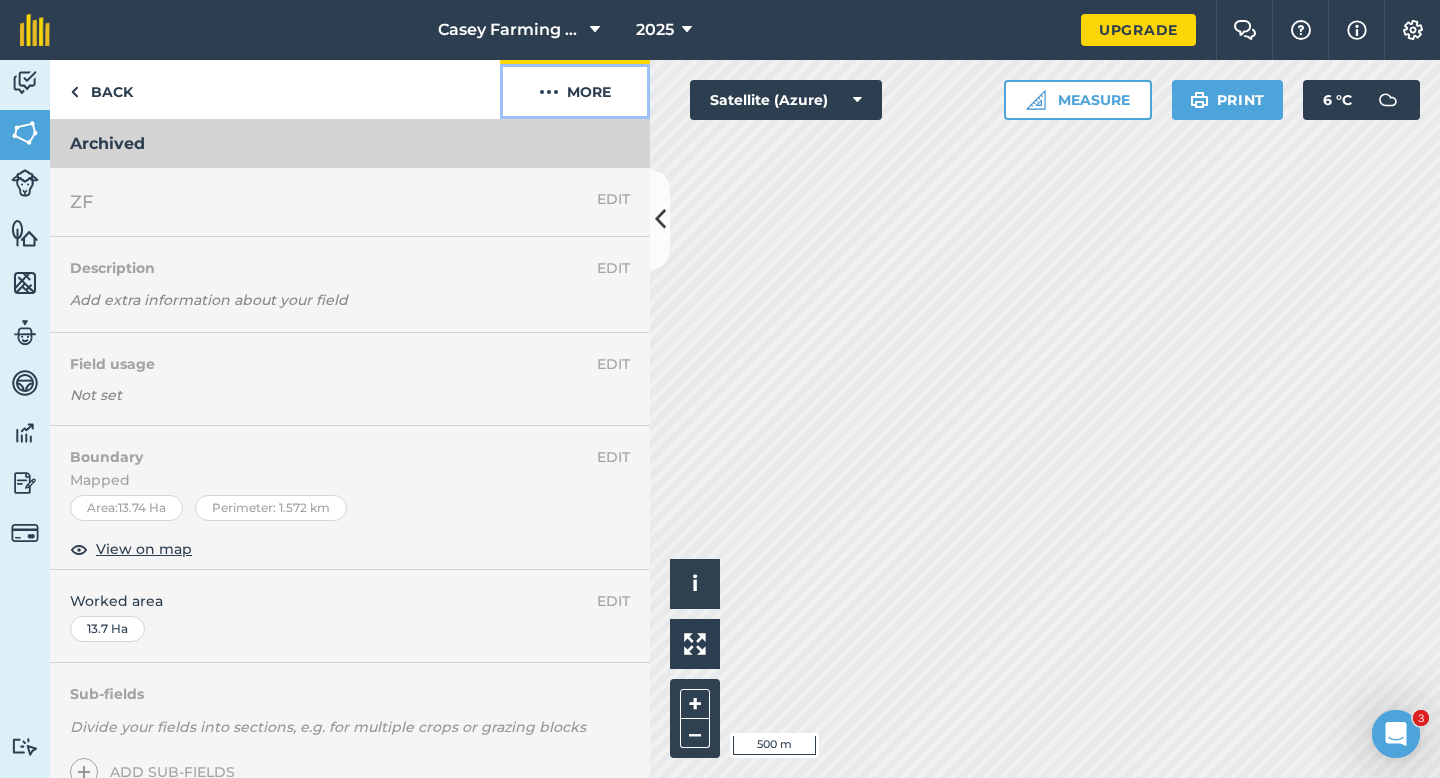click on "More" at bounding box center [575, 89] 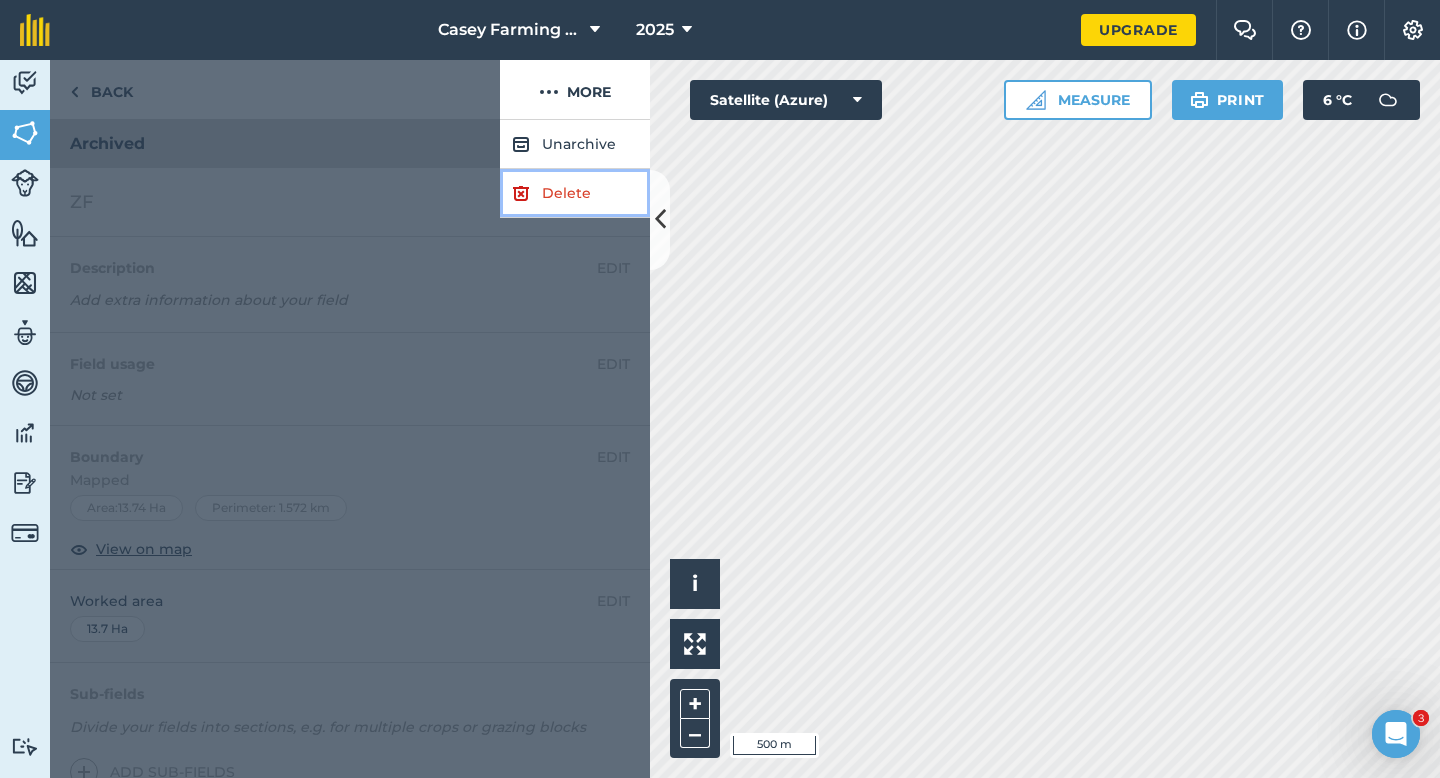 click on "Delete" at bounding box center [575, 193] 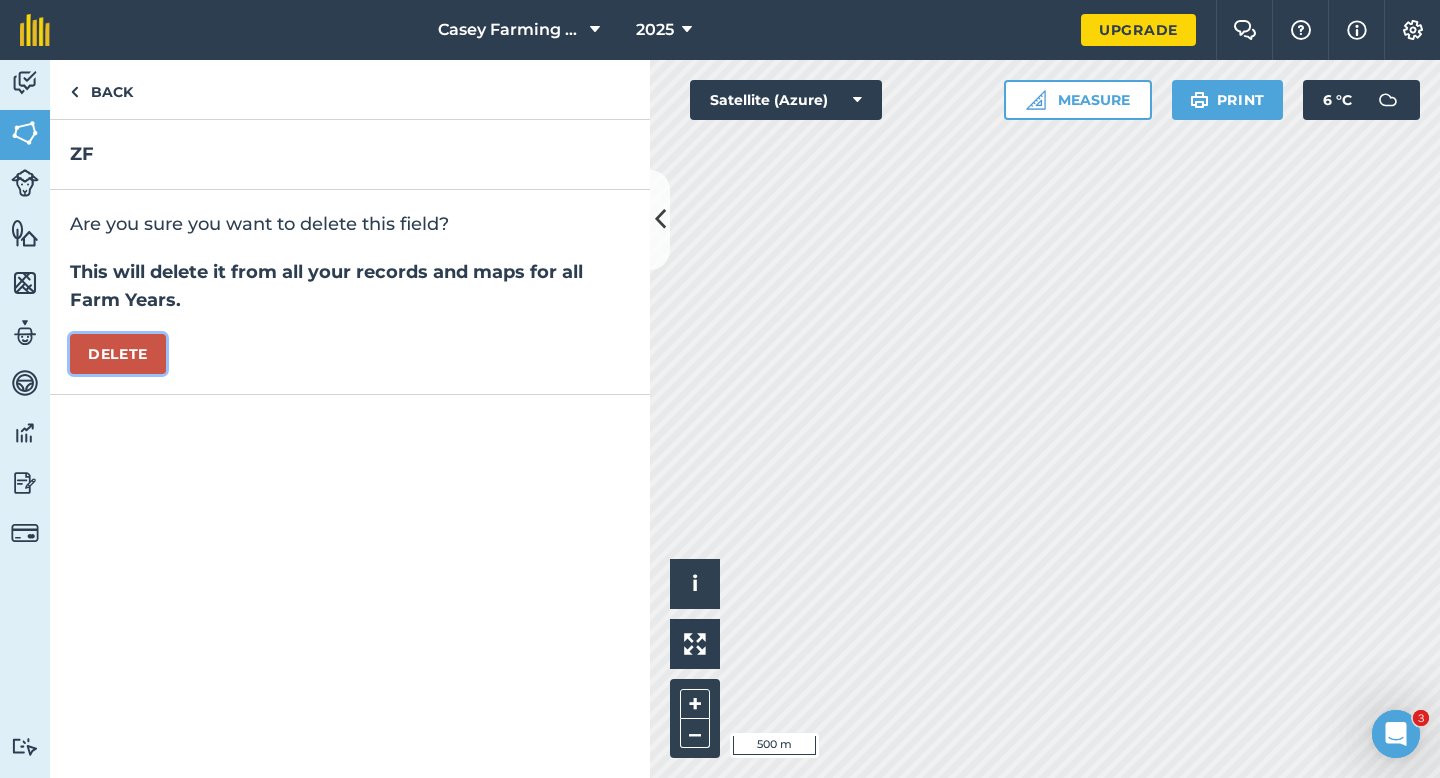click on "Delete" at bounding box center [118, 354] 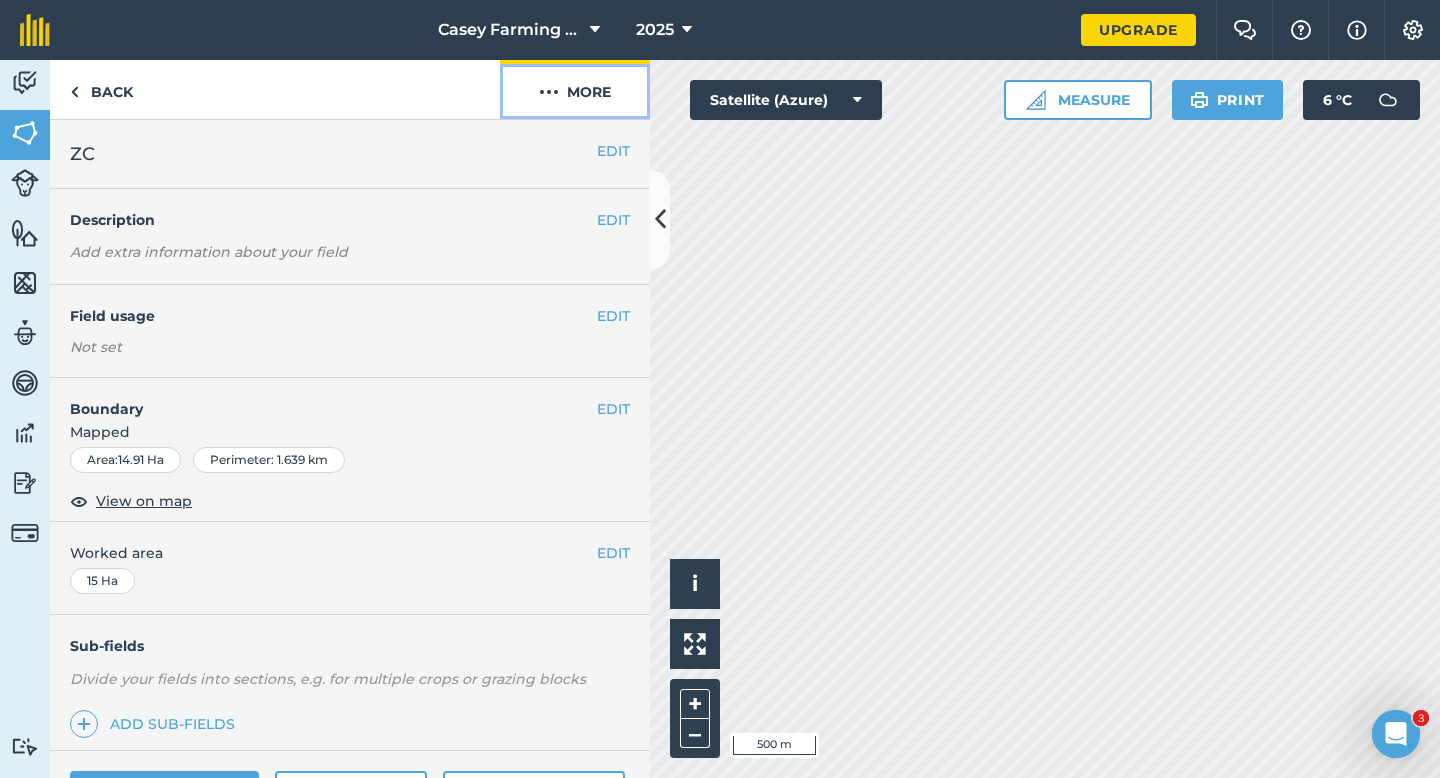 click on "More" at bounding box center [575, 89] 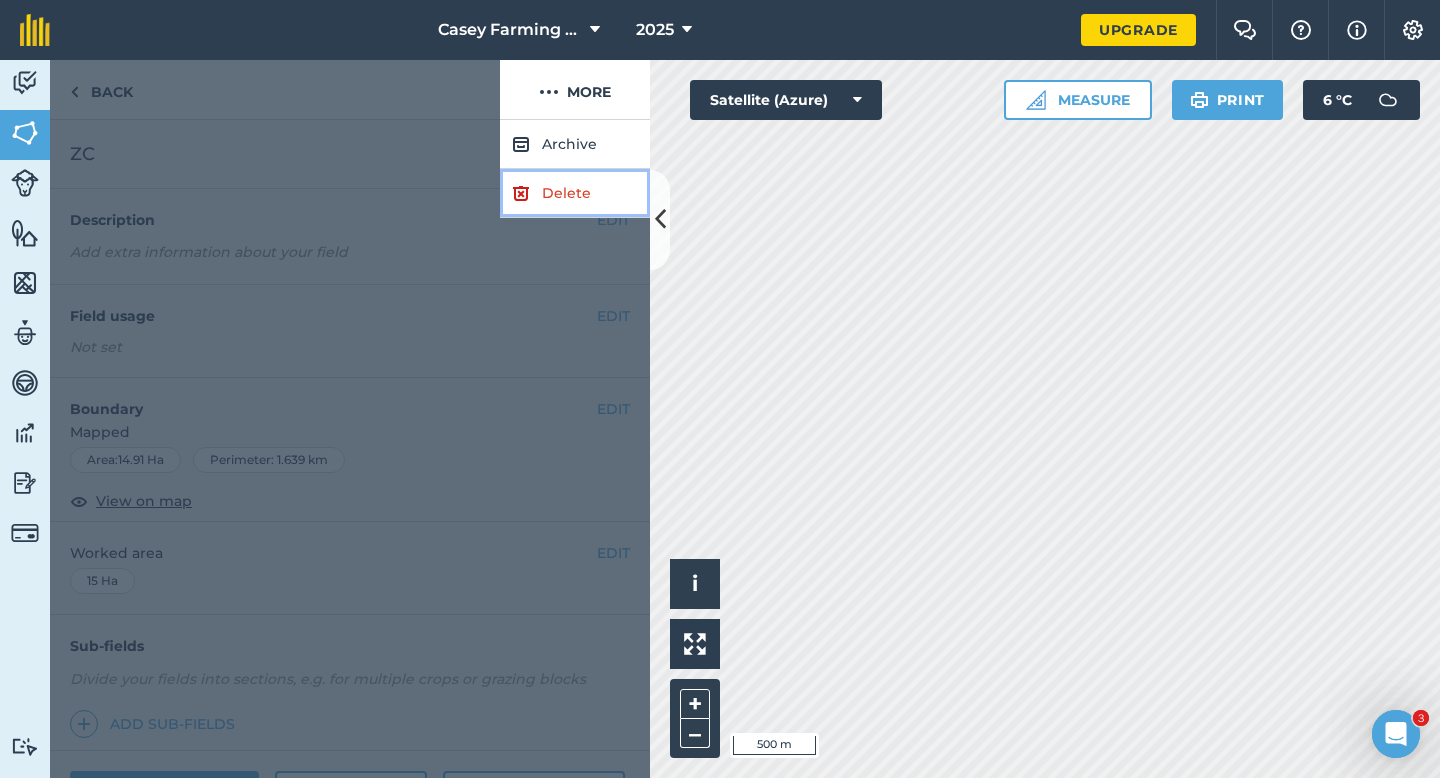 click on "Delete" at bounding box center (575, 193) 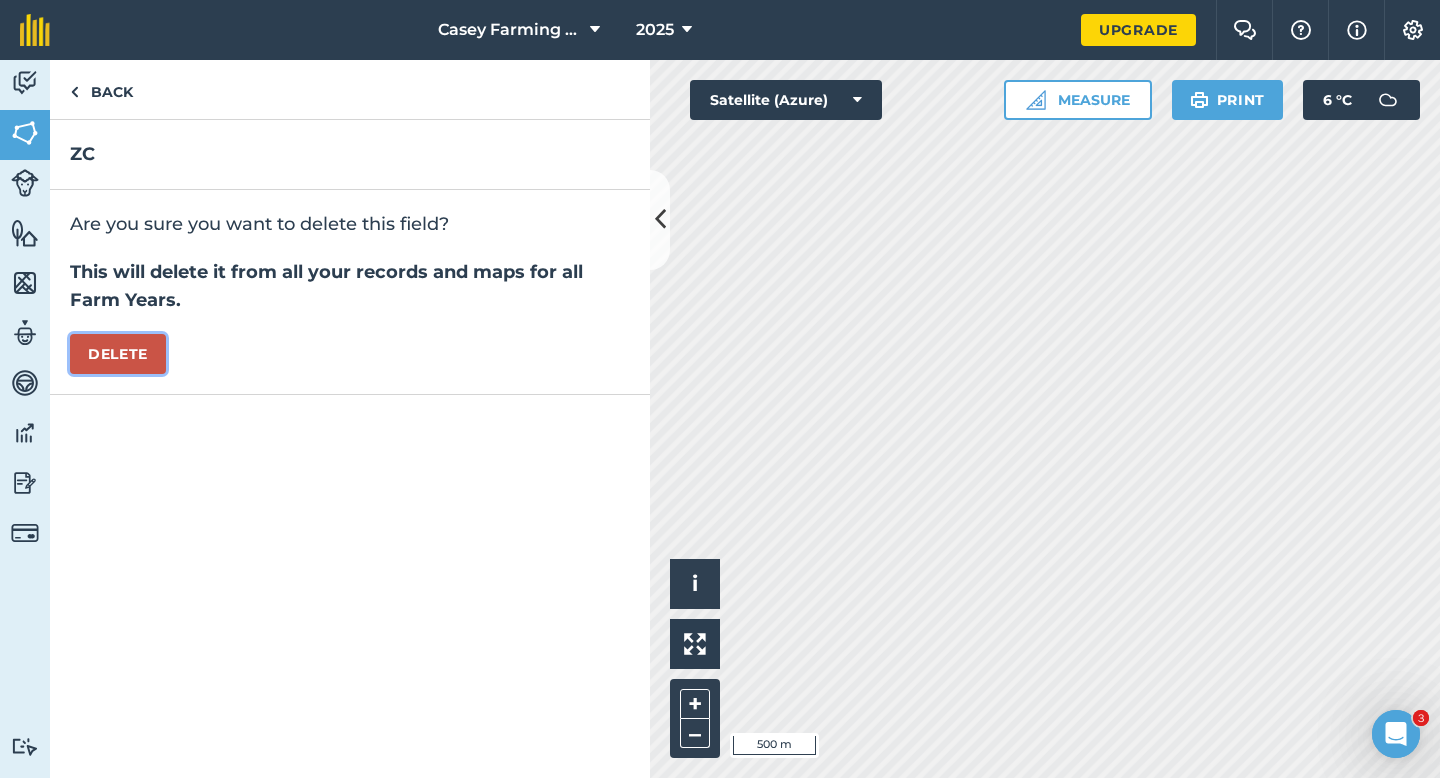 click on "Delete" at bounding box center [118, 354] 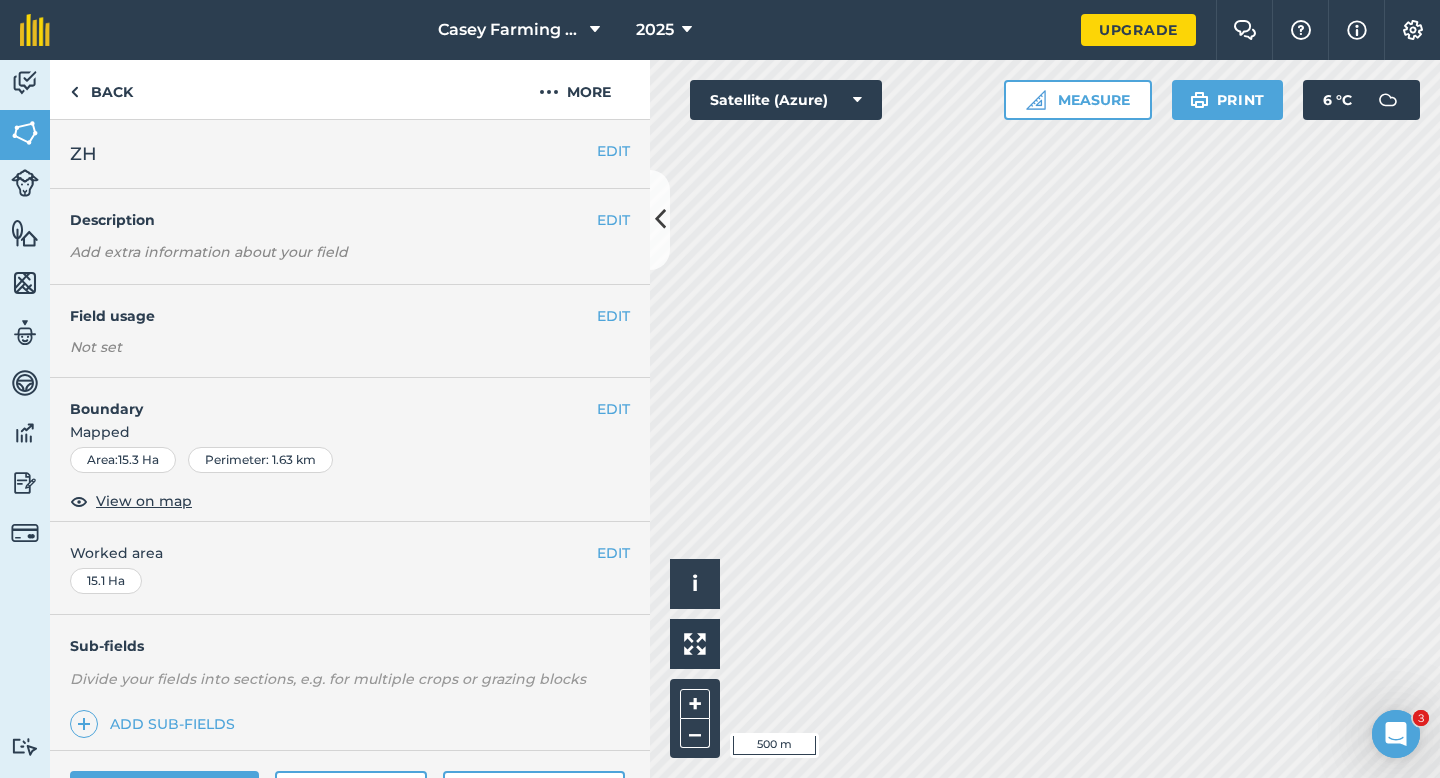 click on "EDIT ZH" at bounding box center (350, 154) 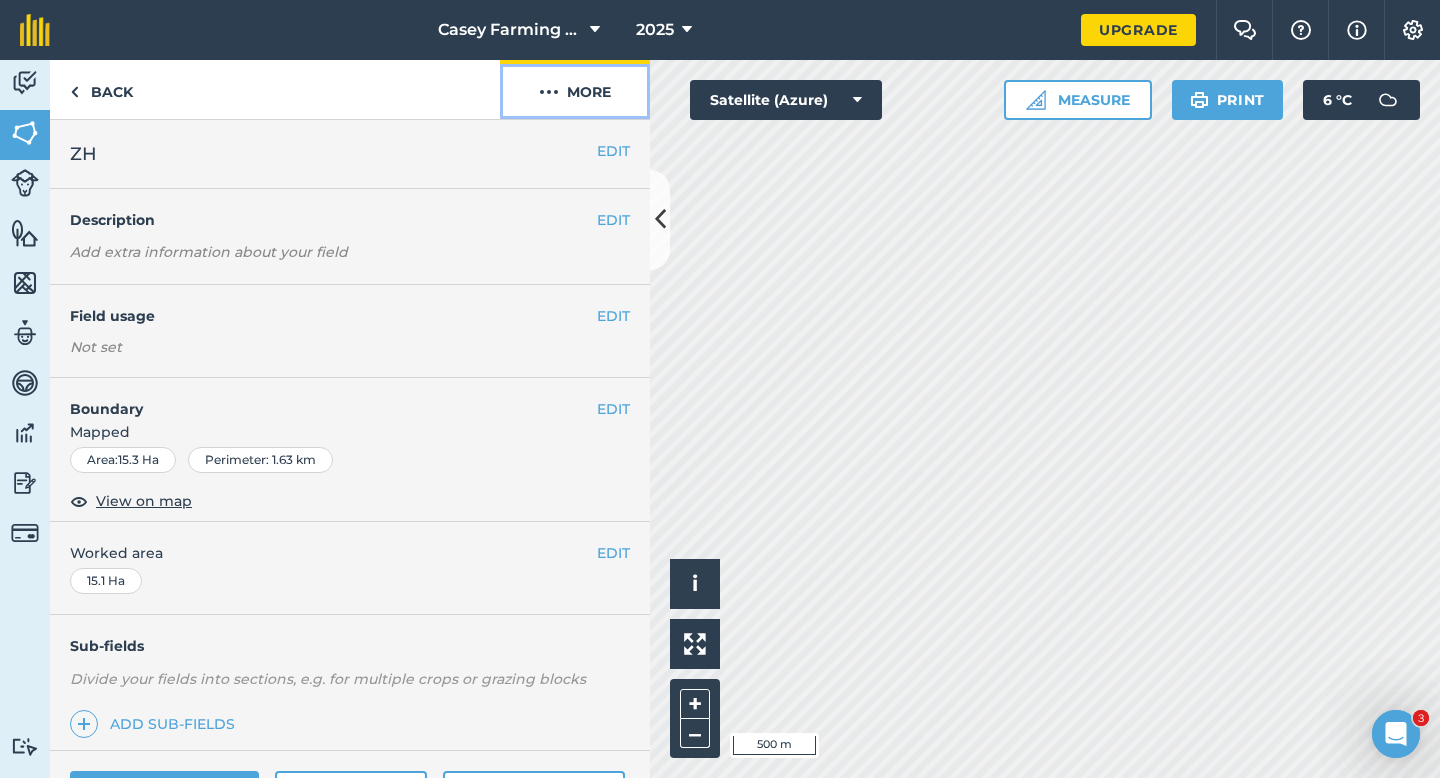 click on "More" at bounding box center [575, 89] 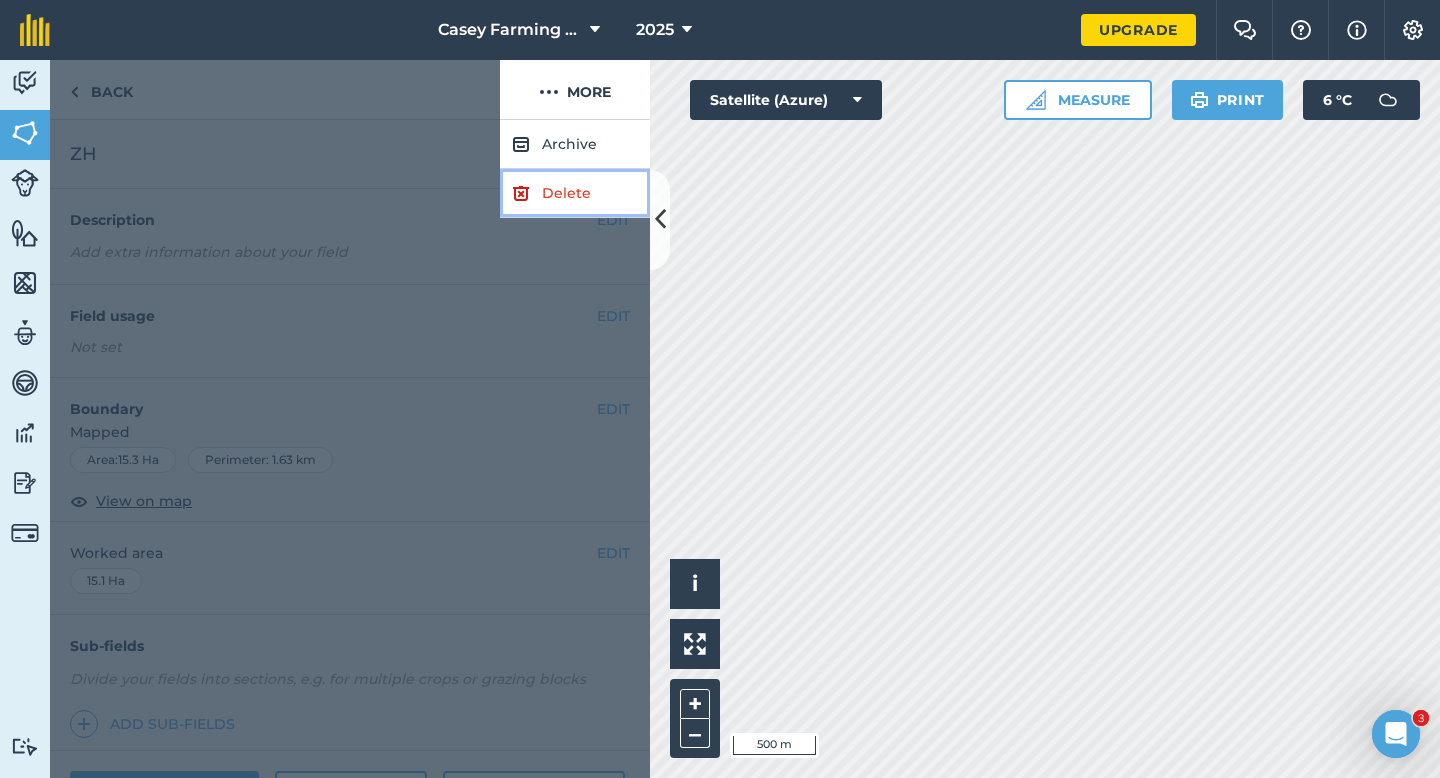 click on "Delete" at bounding box center (575, 193) 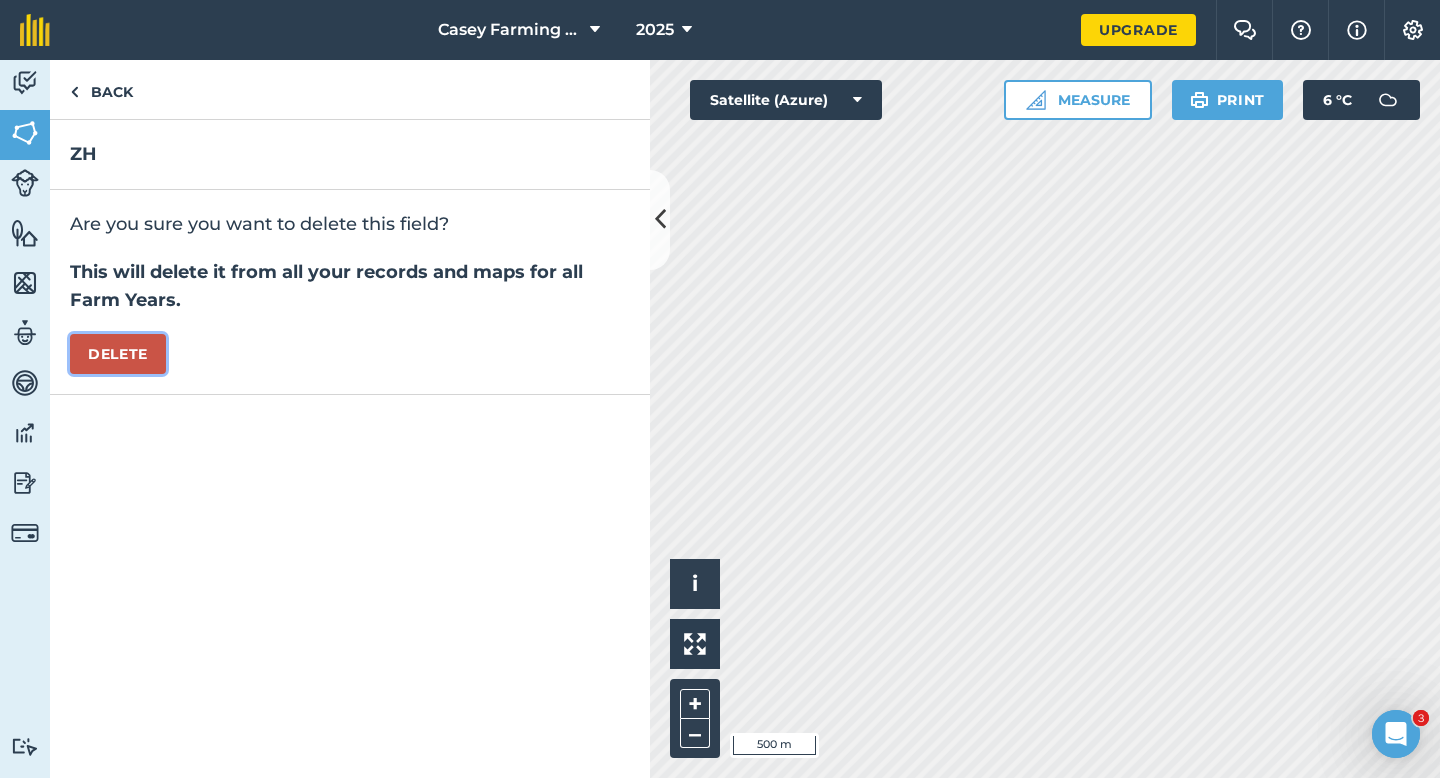 click on "Delete" at bounding box center (118, 354) 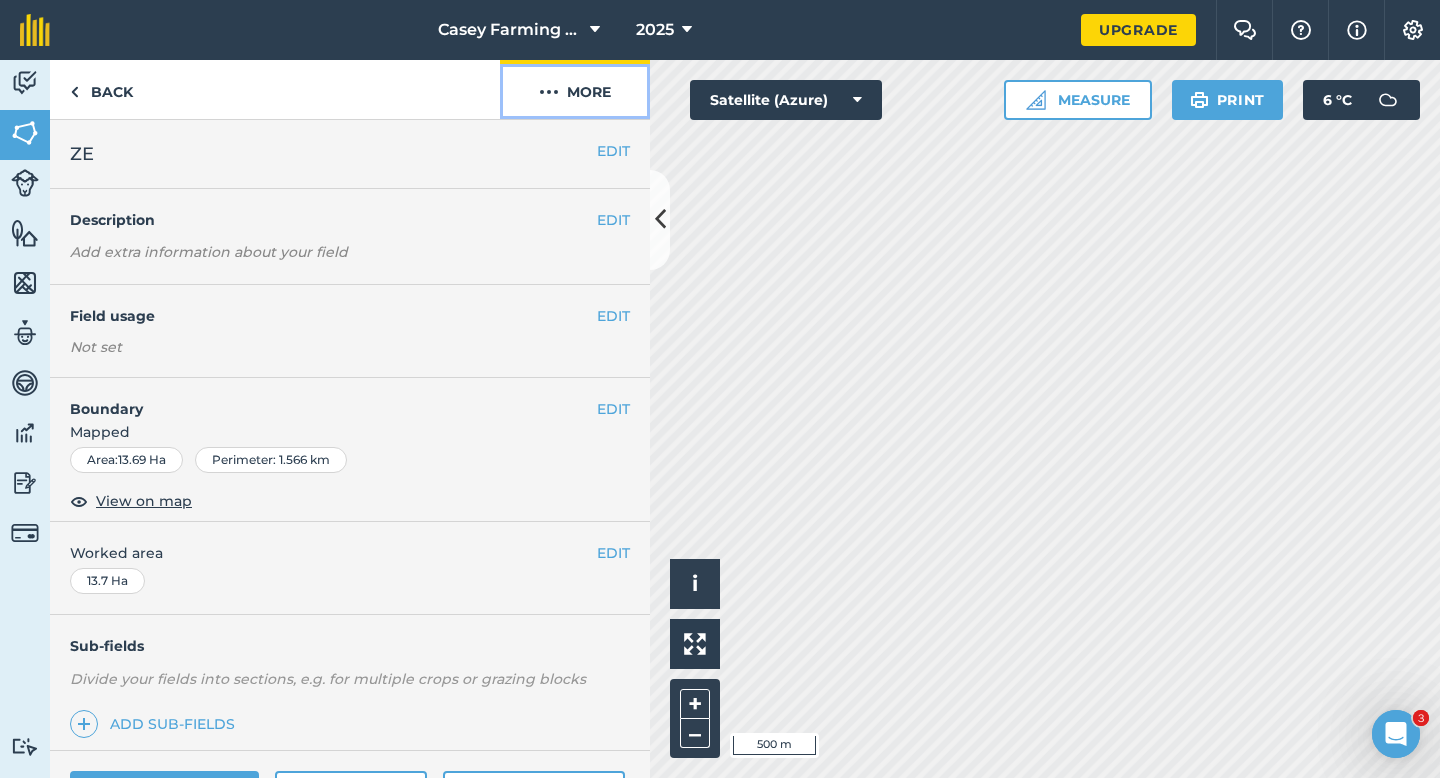 click on "More" at bounding box center [575, 89] 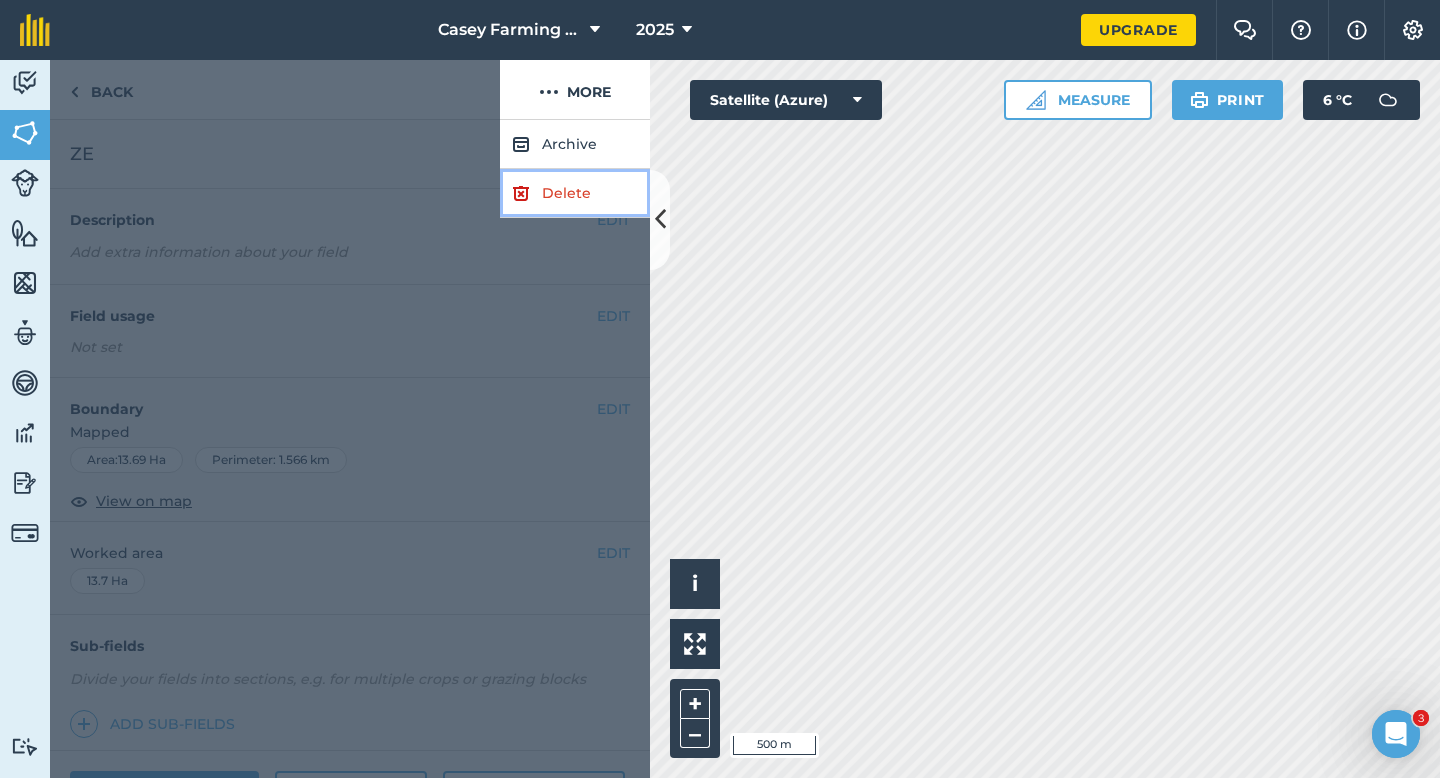 click on "Delete" at bounding box center [575, 193] 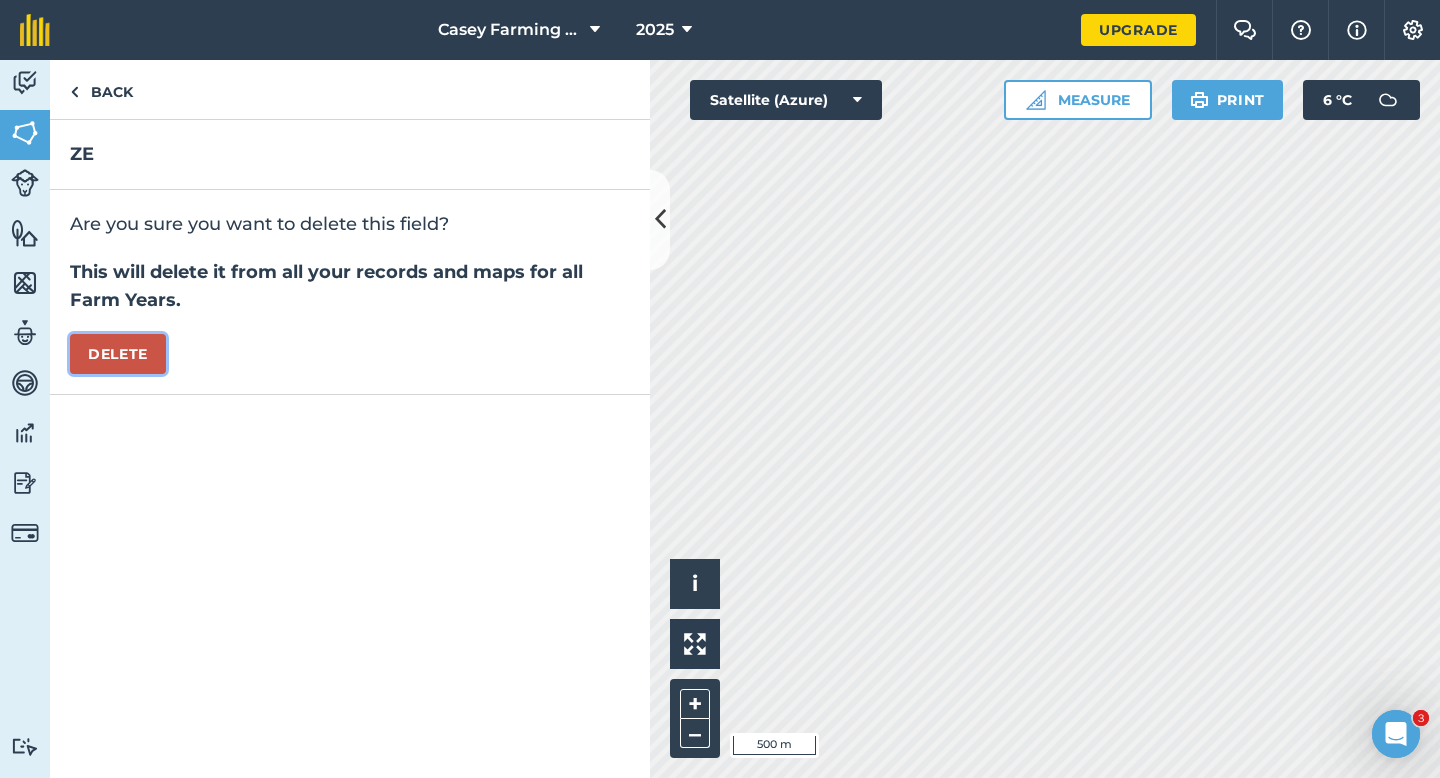 click on "Delete" at bounding box center (118, 354) 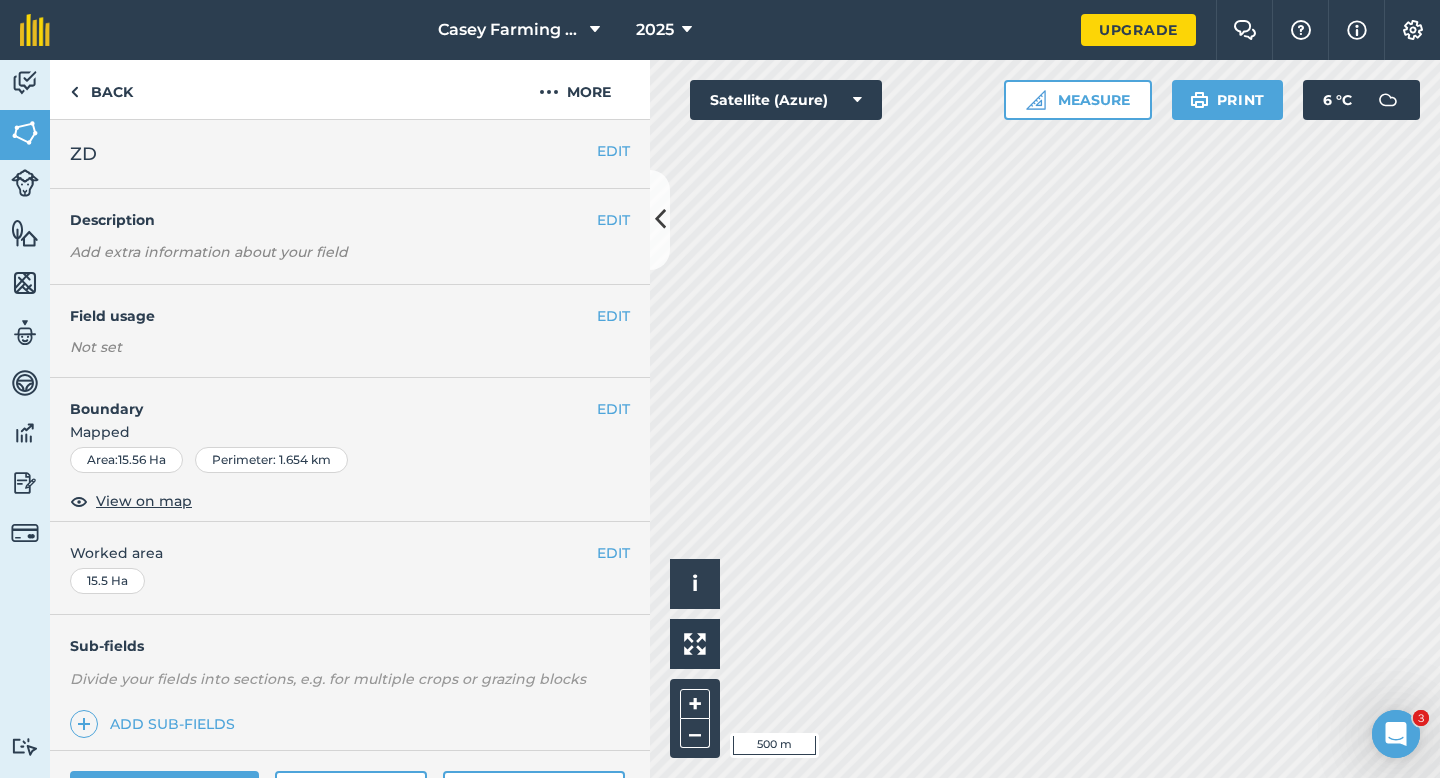 click on "EDIT ZD" at bounding box center (350, 154) 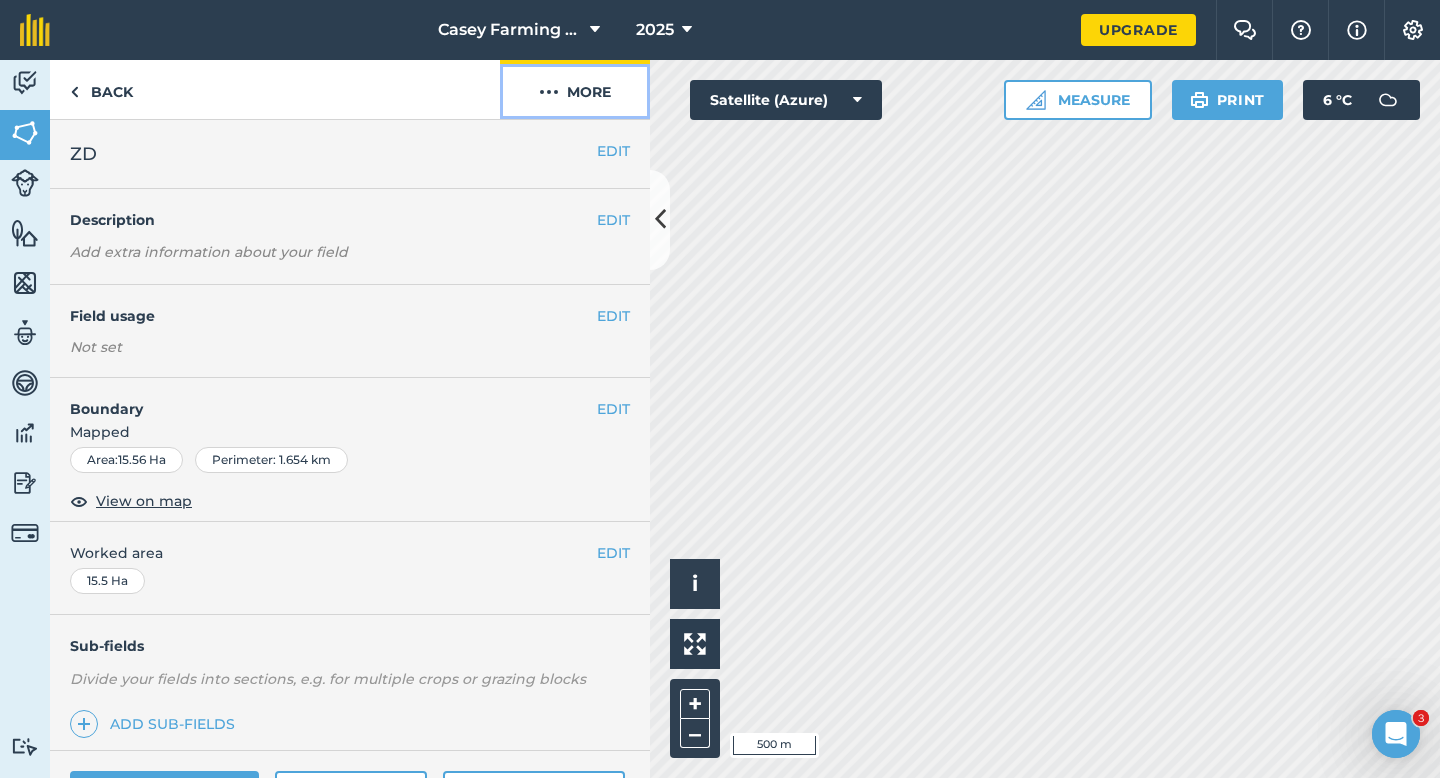 click on "More" at bounding box center [575, 89] 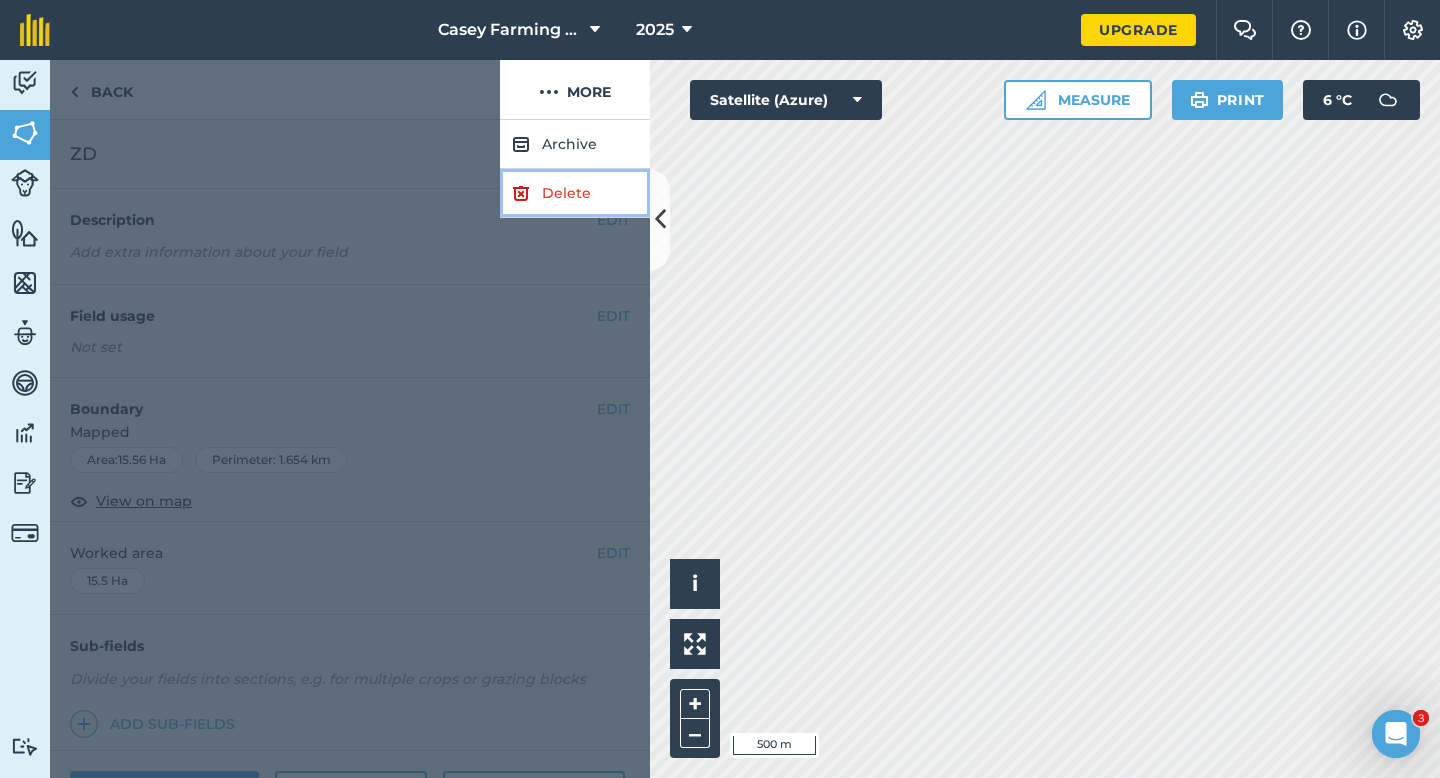 click on "Delete" at bounding box center (575, 193) 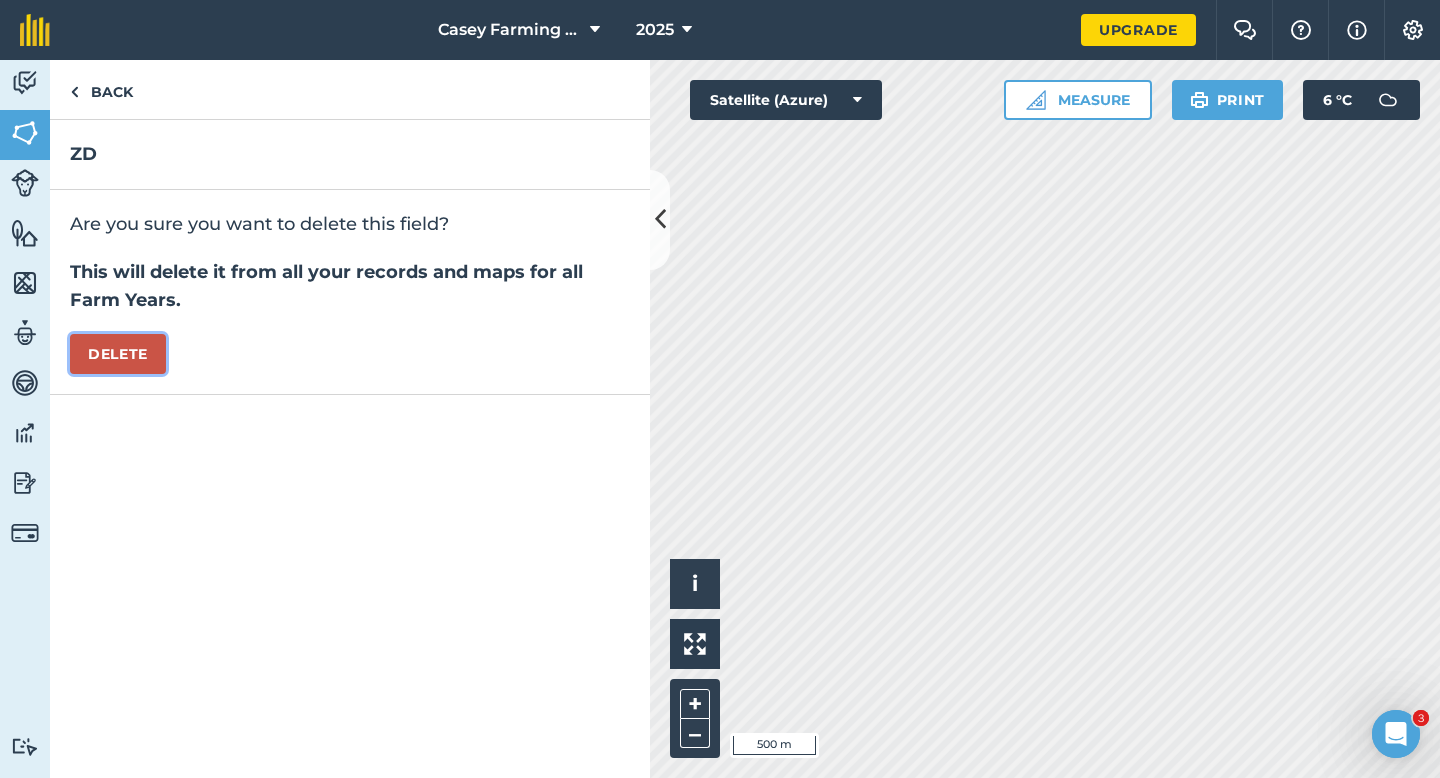 click on "Delete" at bounding box center (118, 354) 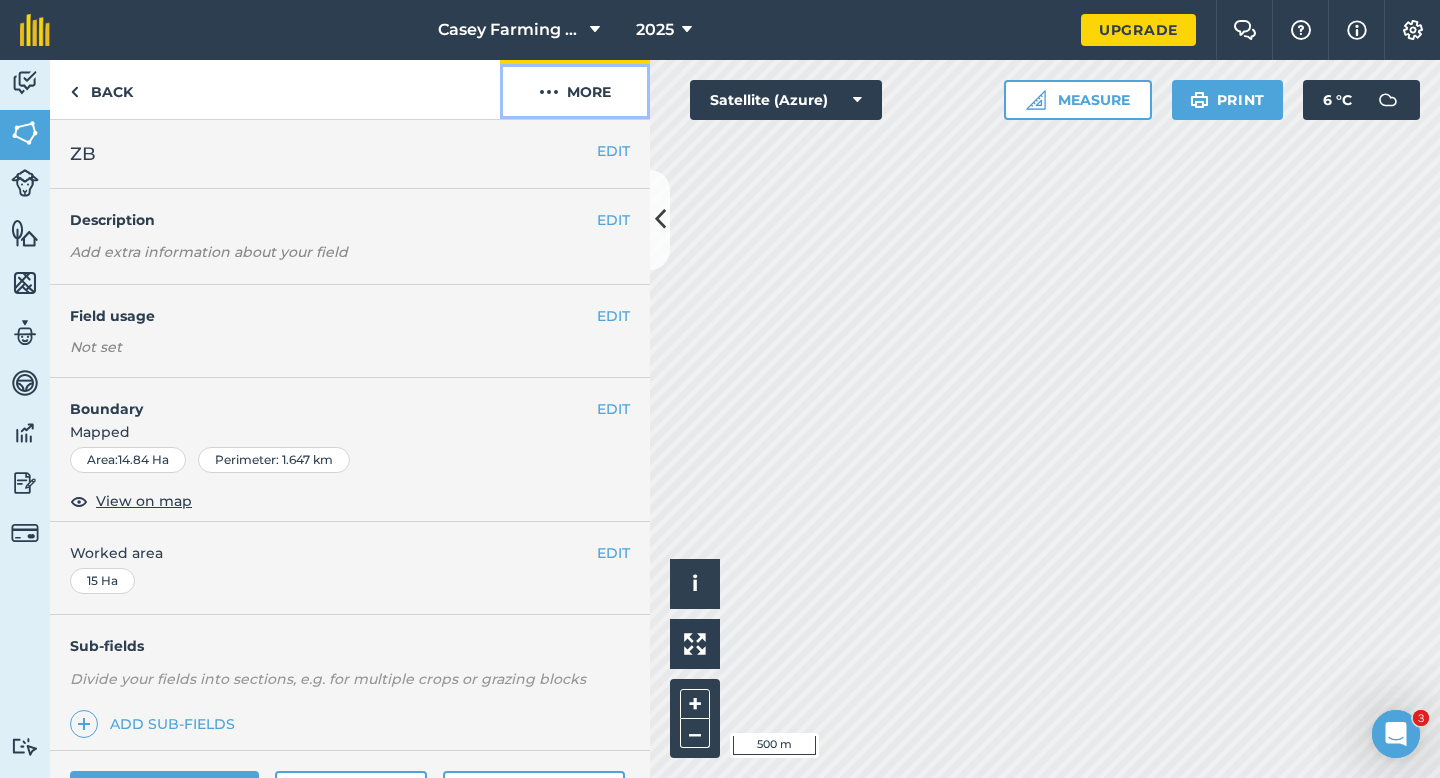 click on "More" at bounding box center [575, 89] 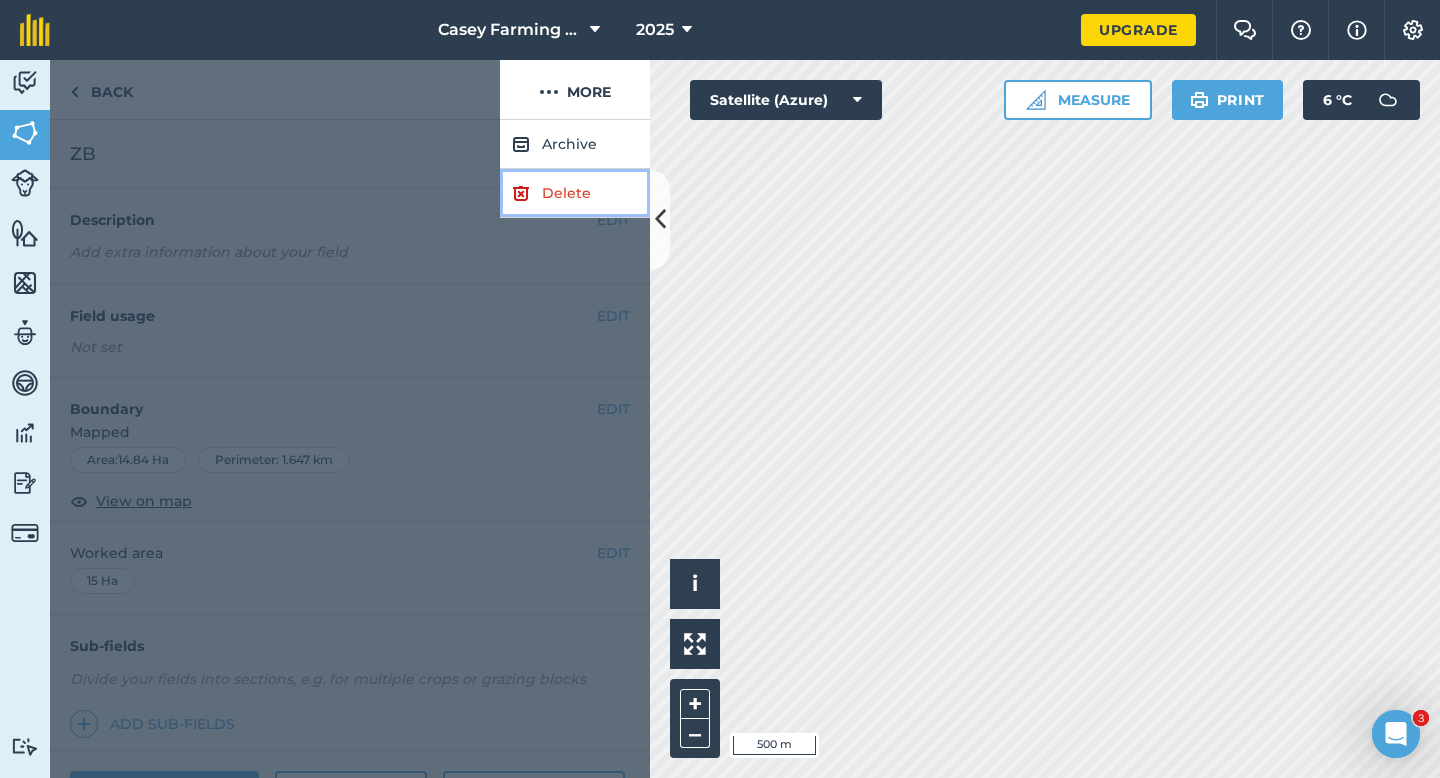 click on "Delete" at bounding box center [575, 193] 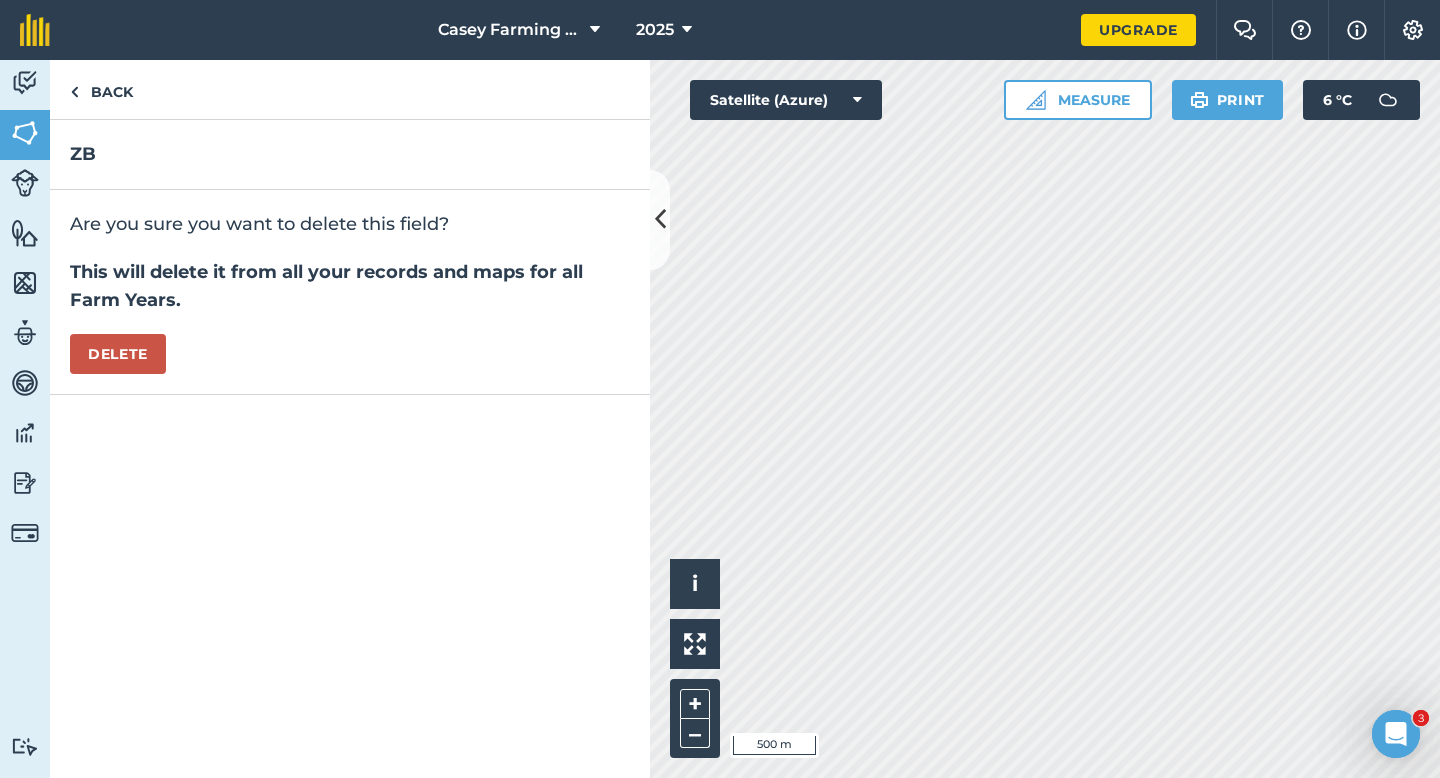 click on "Are you sure you want to delete this field? This will delete it from all your records and maps for all Farm Years. Delete" at bounding box center (350, 292) 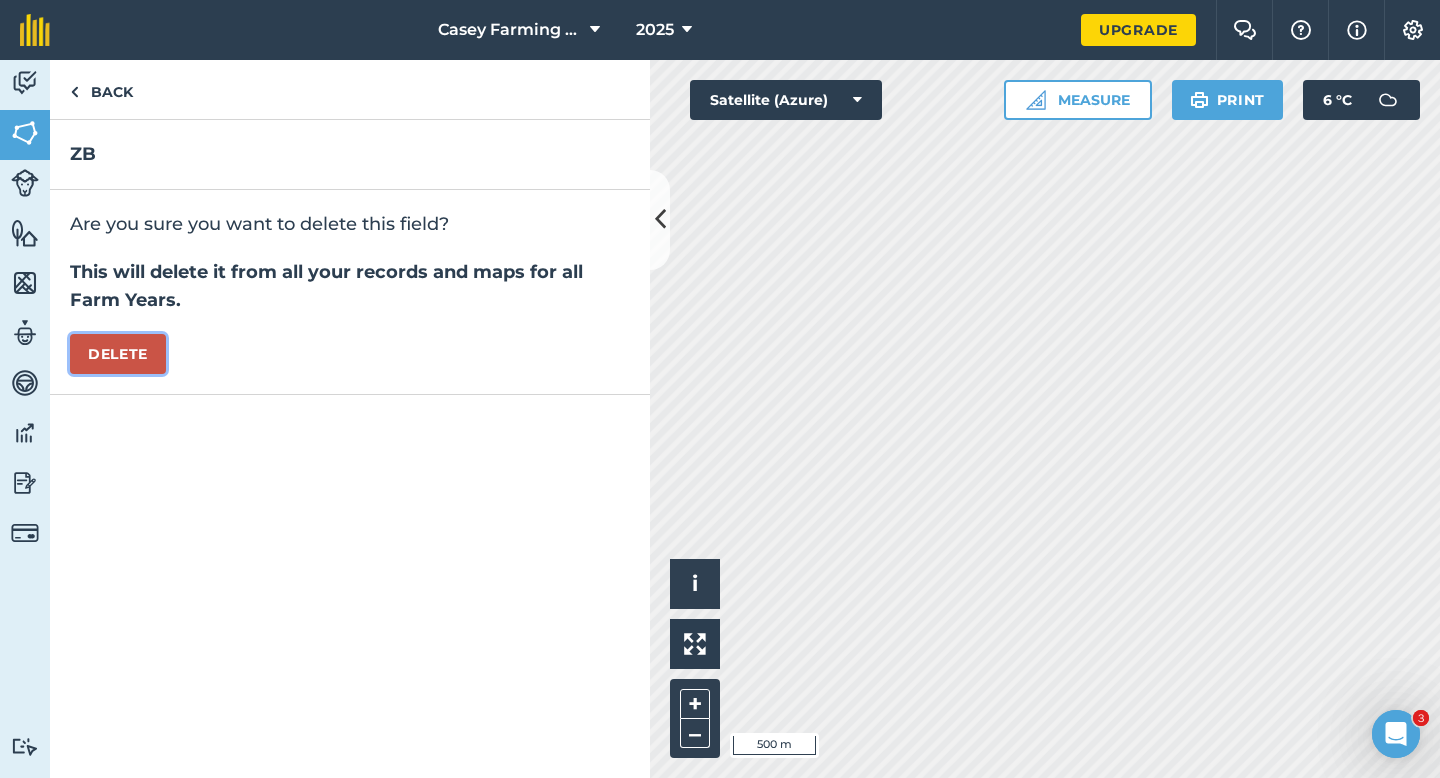 click on "Delete" at bounding box center (118, 354) 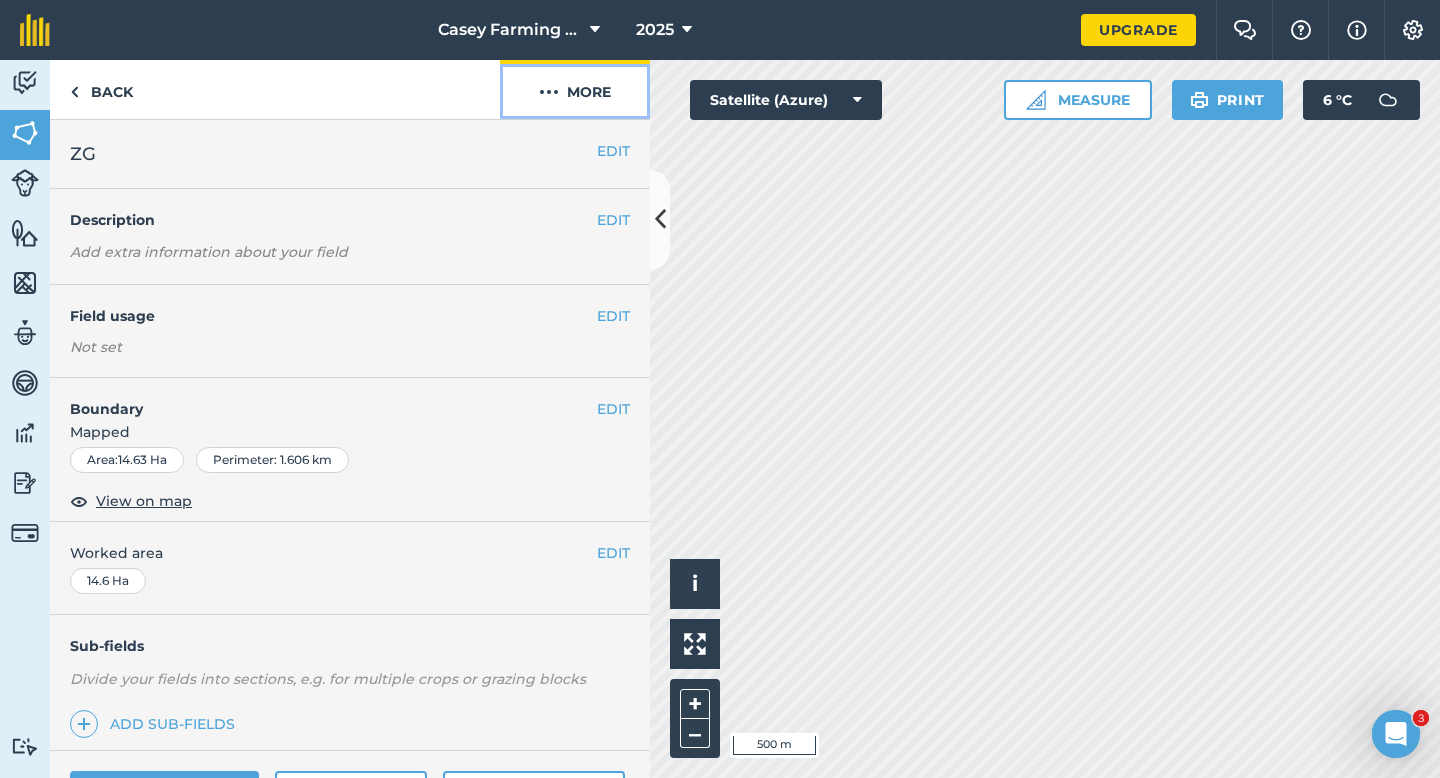 click at bounding box center [549, 92] 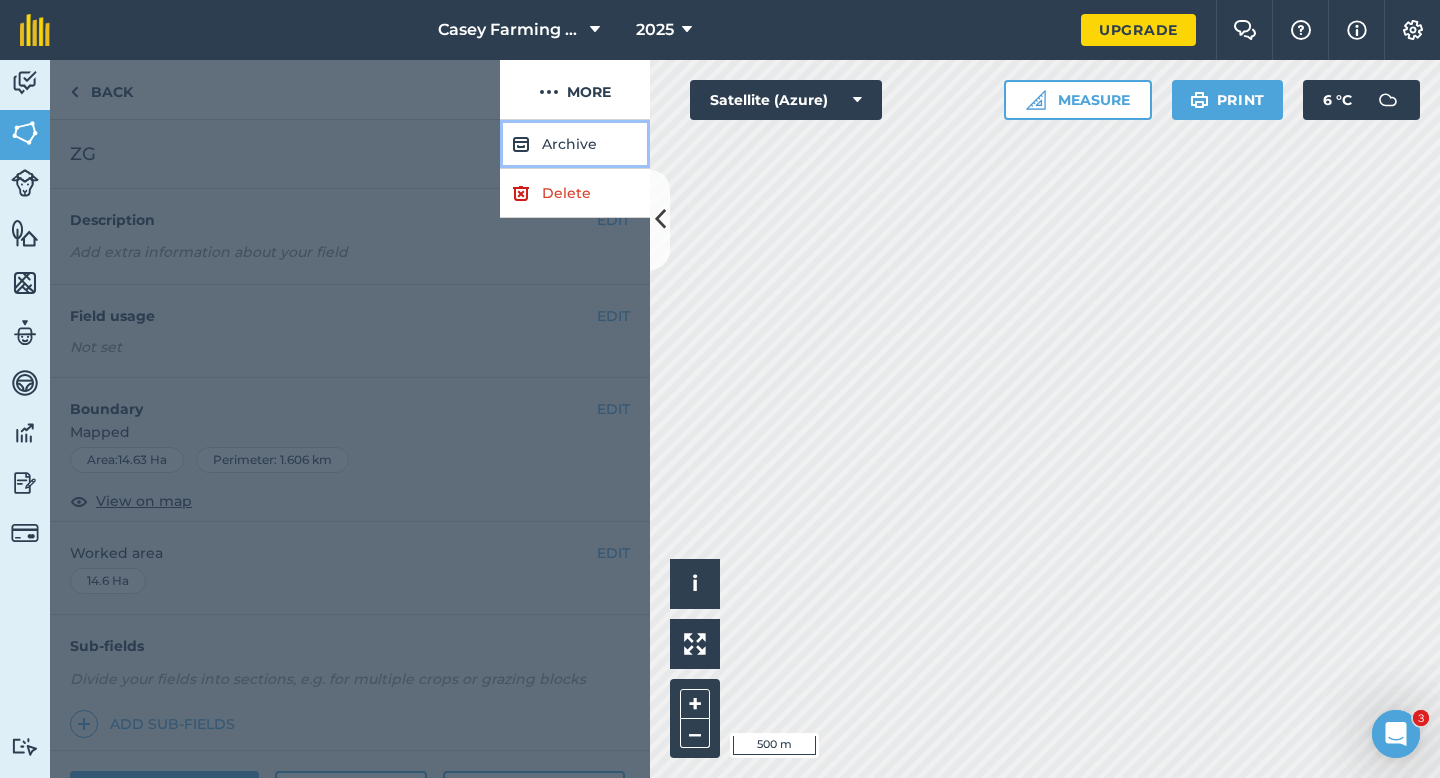 click on "Archive" at bounding box center (575, 144) 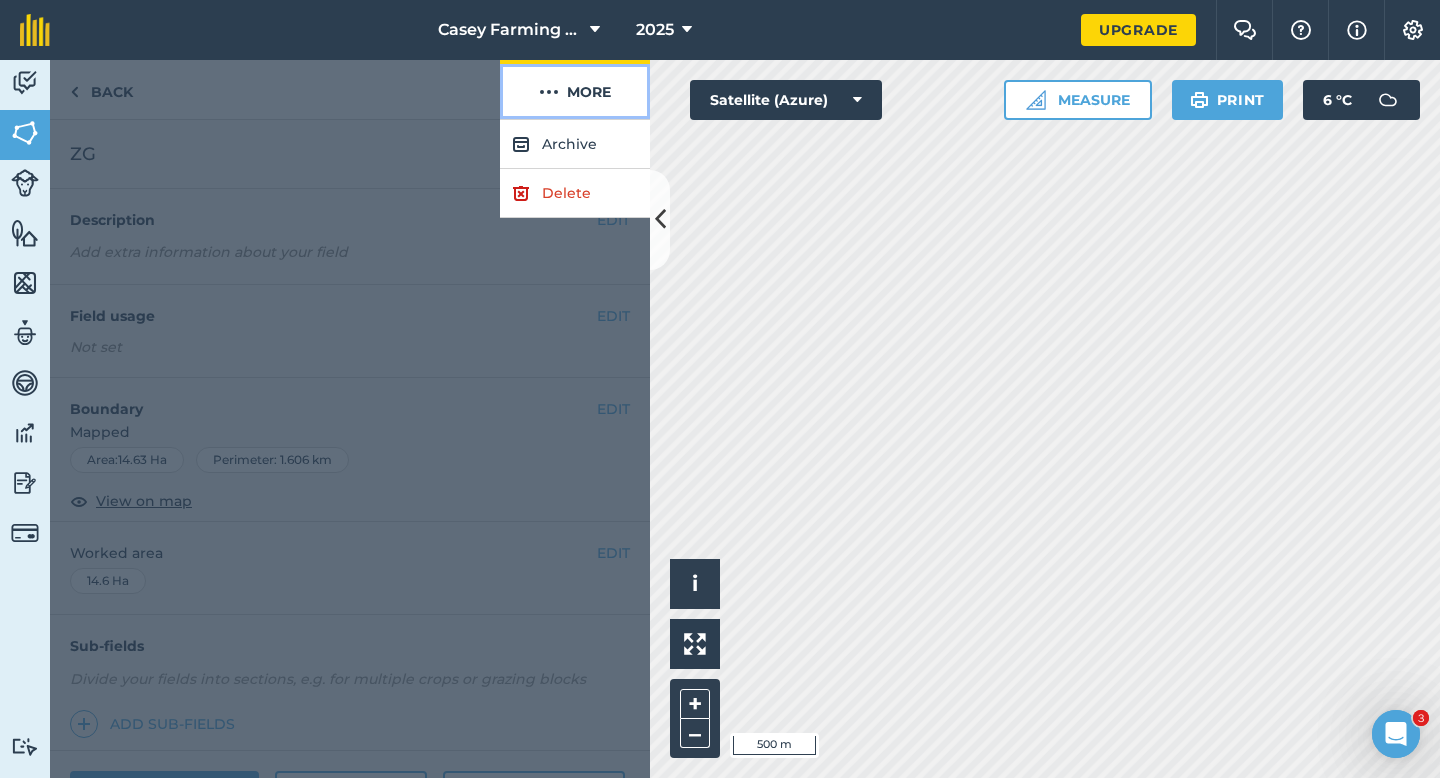 click on "More" at bounding box center (575, 89) 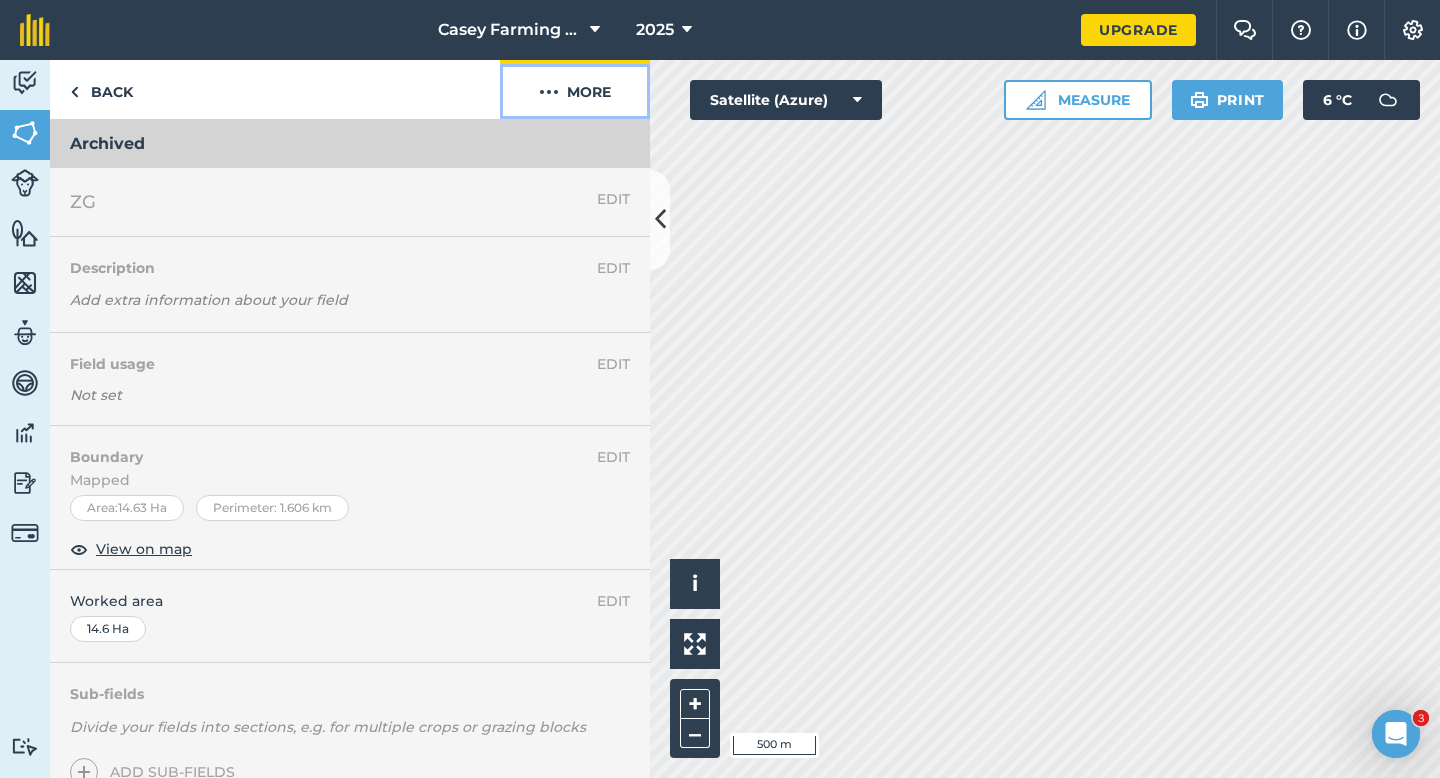 click on "More" at bounding box center (575, 89) 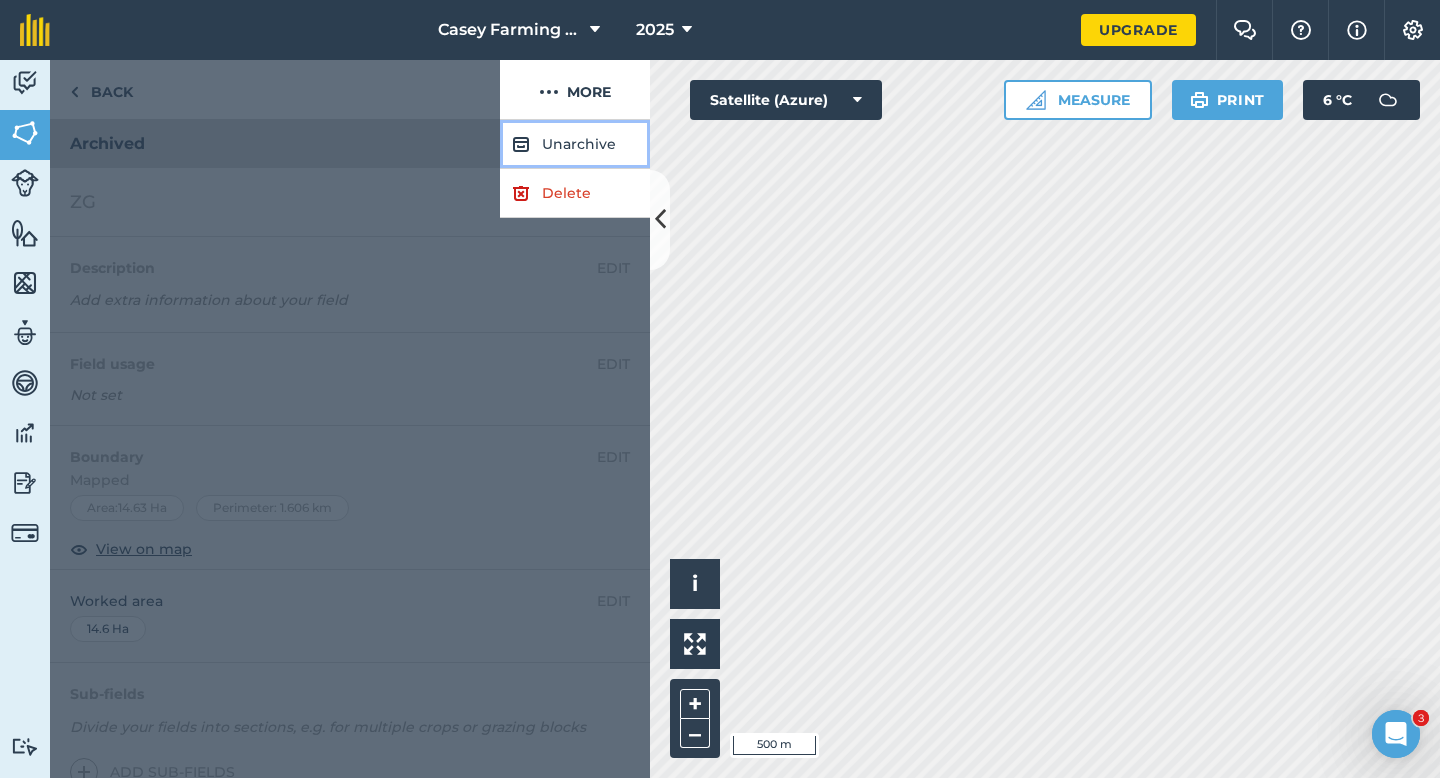 click on "Unarchive" at bounding box center (575, 144) 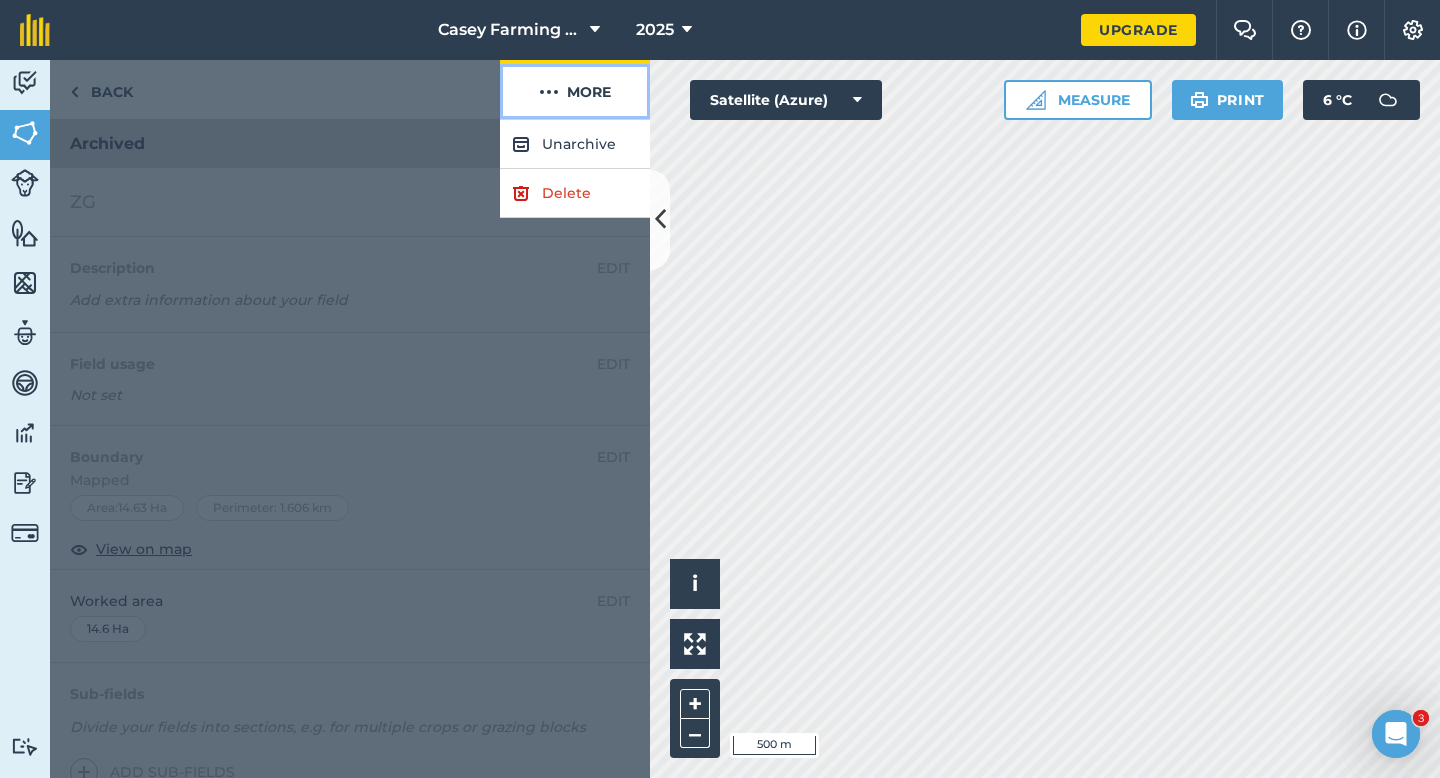 click on "More" at bounding box center [575, 89] 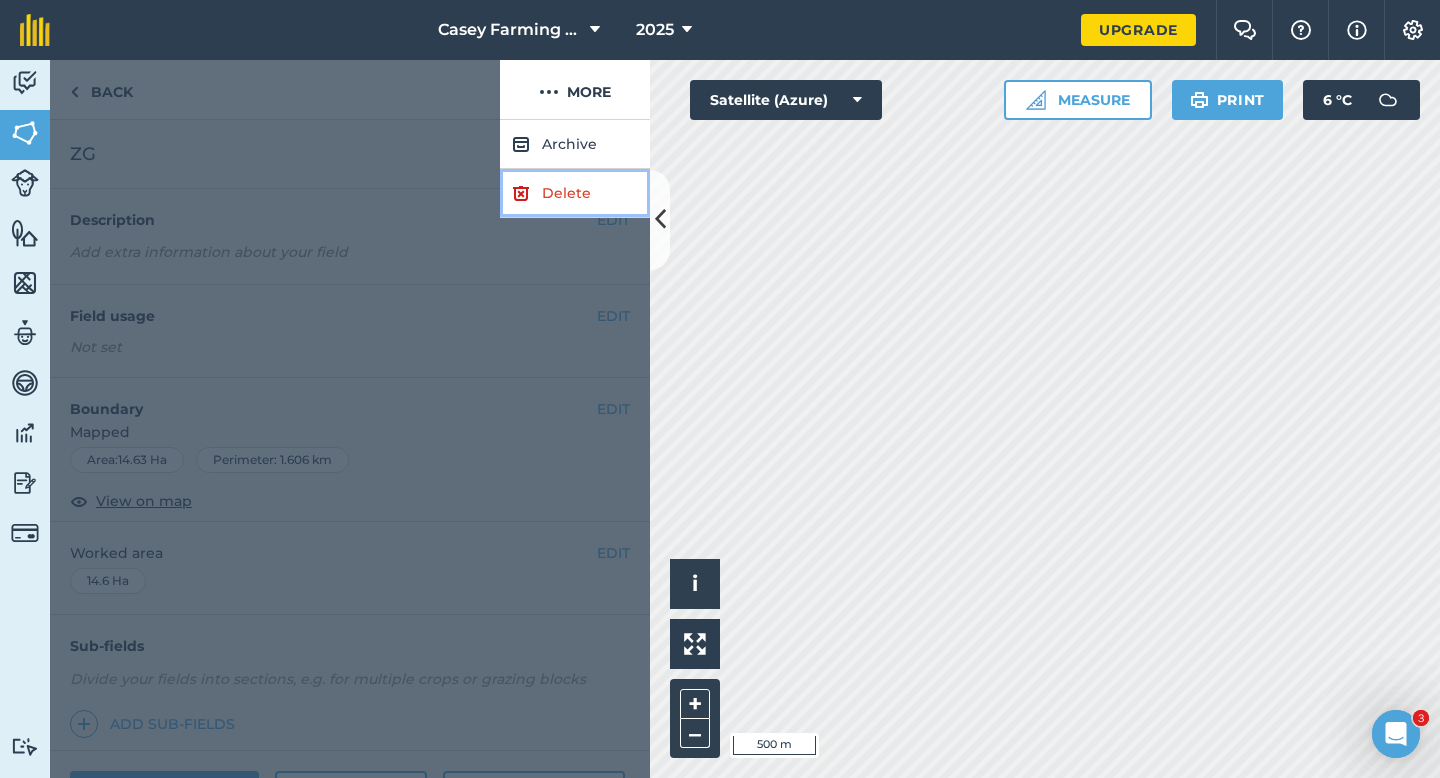 click on "Delete" at bounding box center [575, 193] 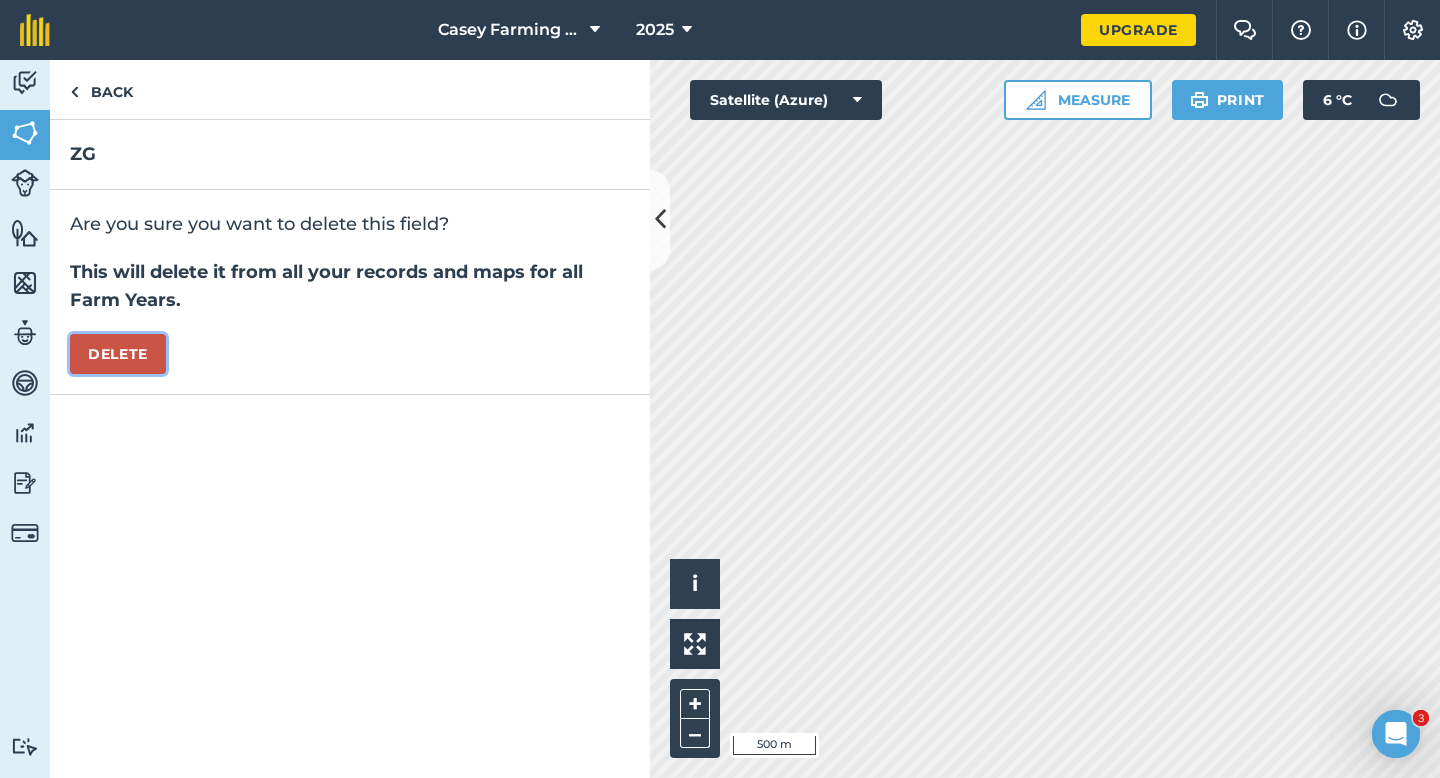 click on "Delete" at bounding box center (118, 354) 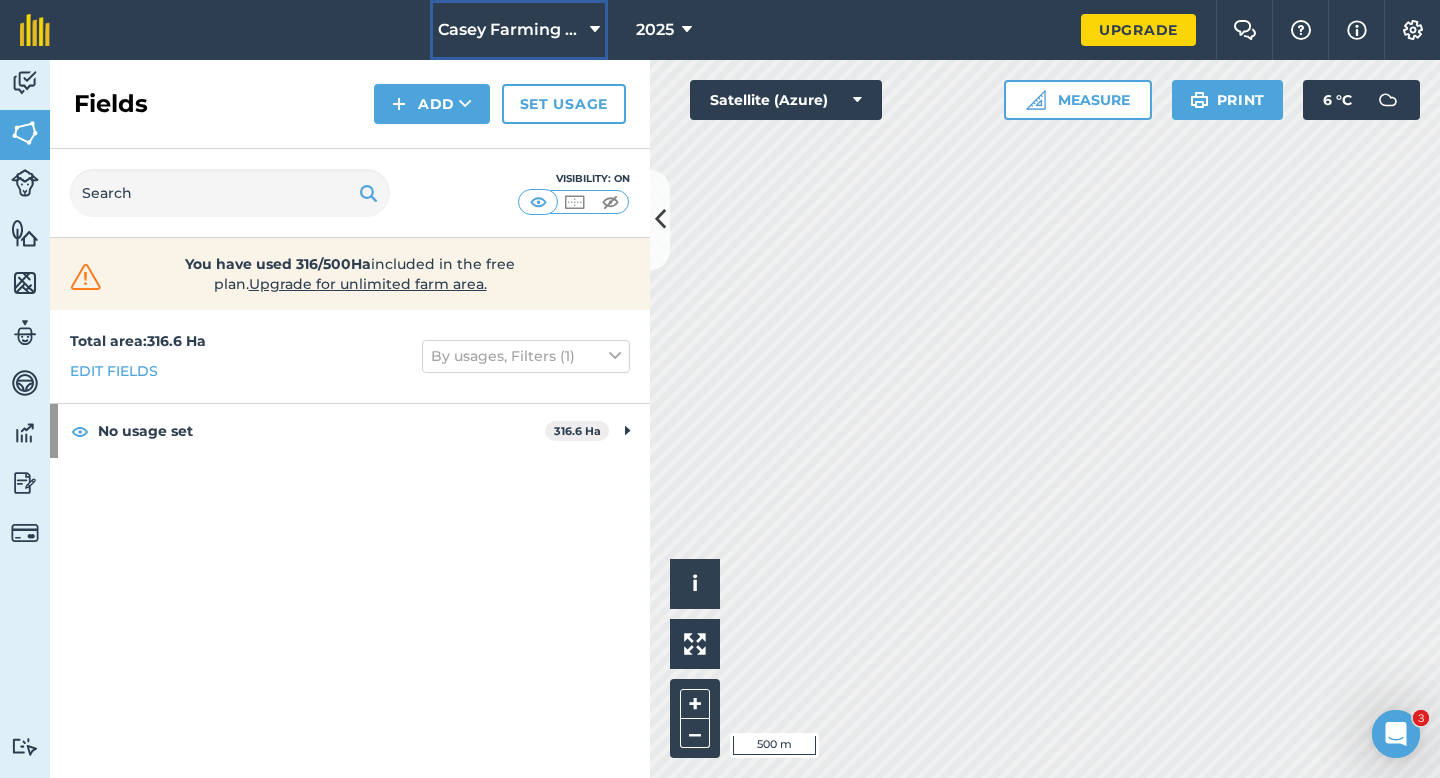 click on "Casey Farming LTD" at bounding box center [510, 30] 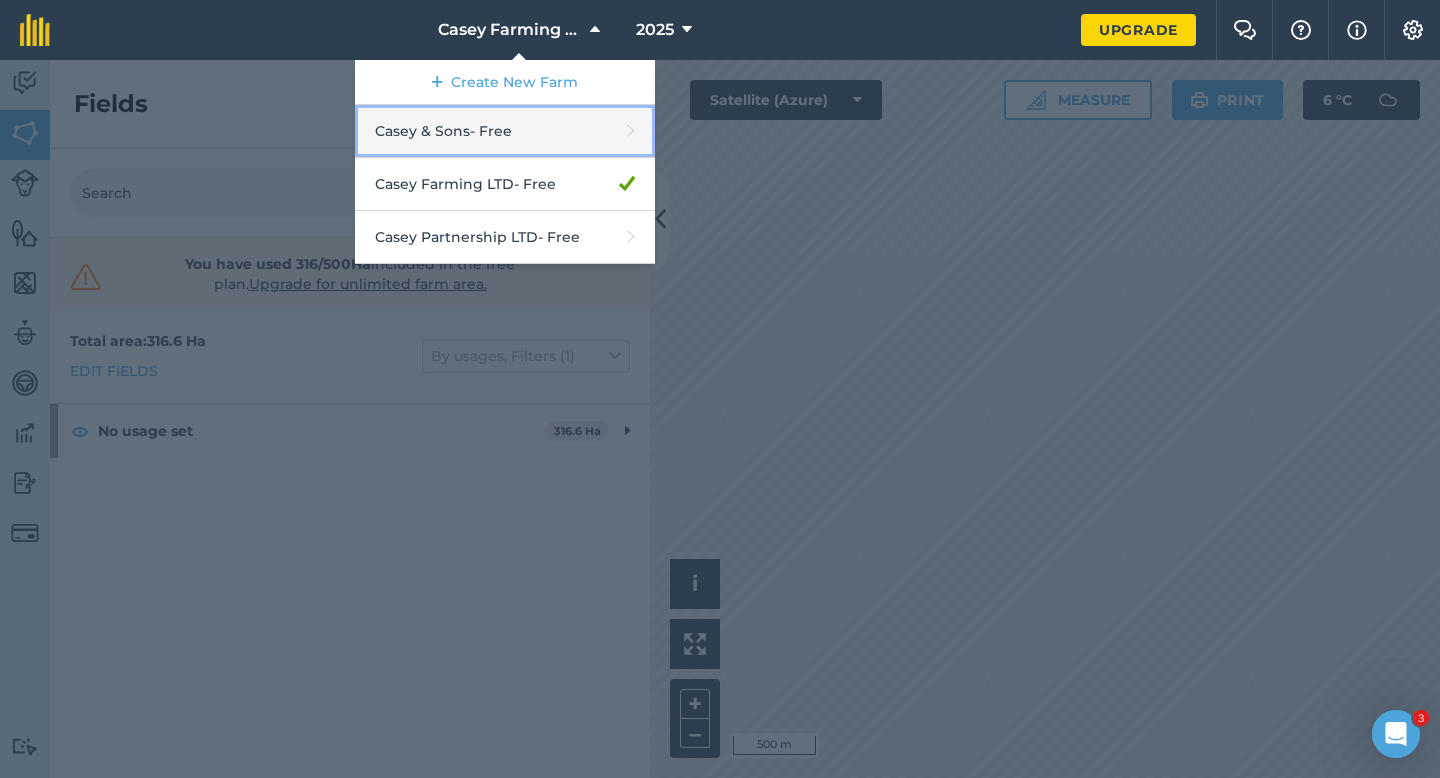 click on "[COMPANY] & Sons   - Free" at bounding box center (505, 131) 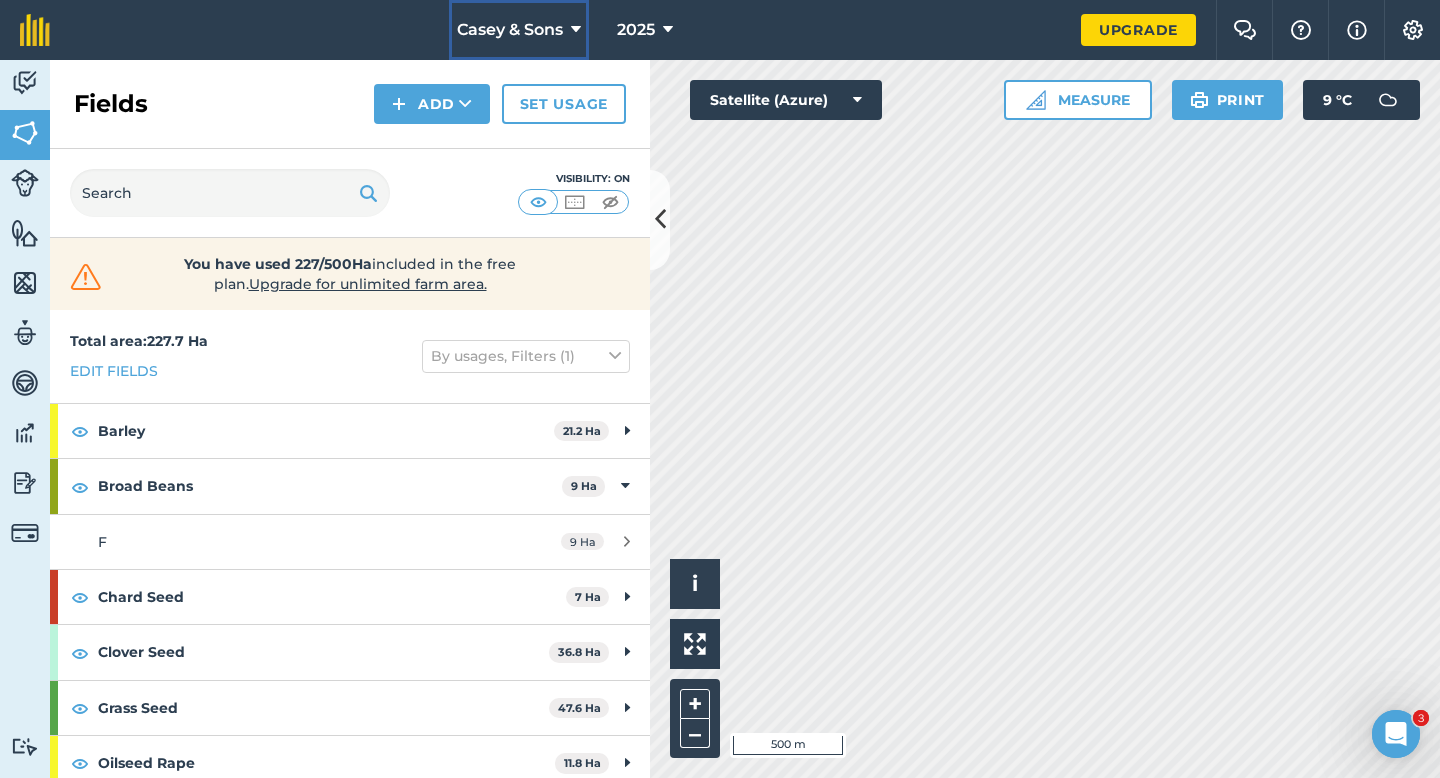 click on "Casey & Sons" at bounding box center [519, 30] 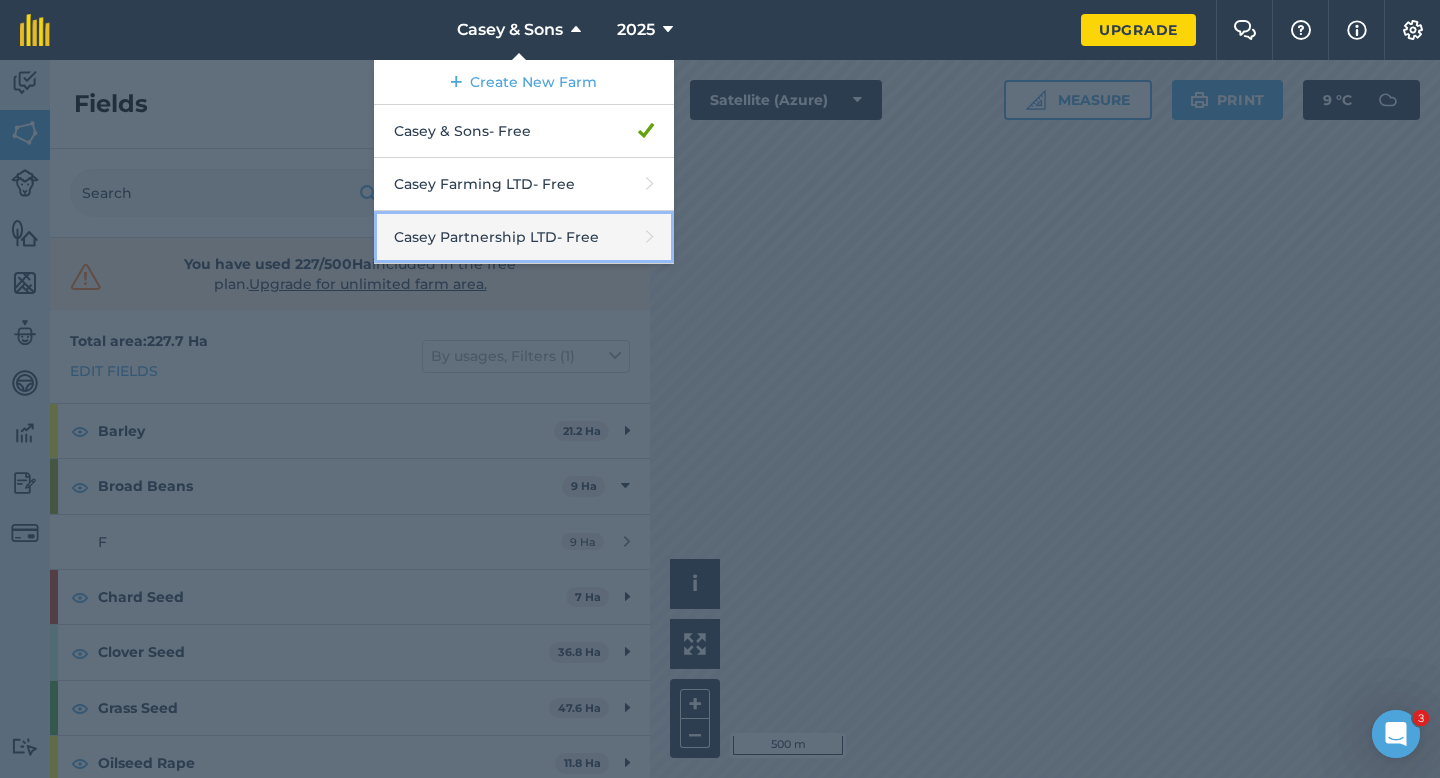 click on "[COMPANY] LTD  - Free" at bounding box center [524, 237] 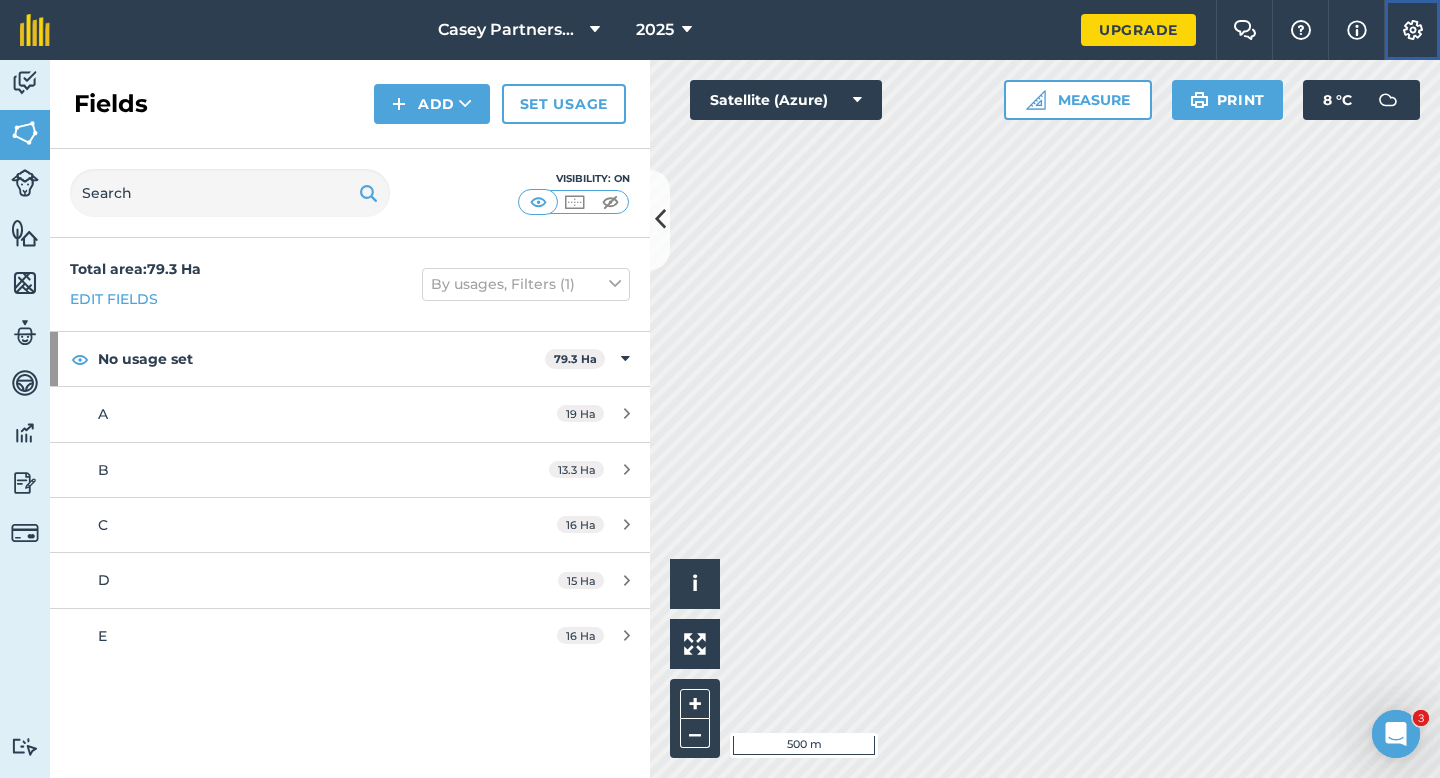 click at bounding box center (1413, 30) 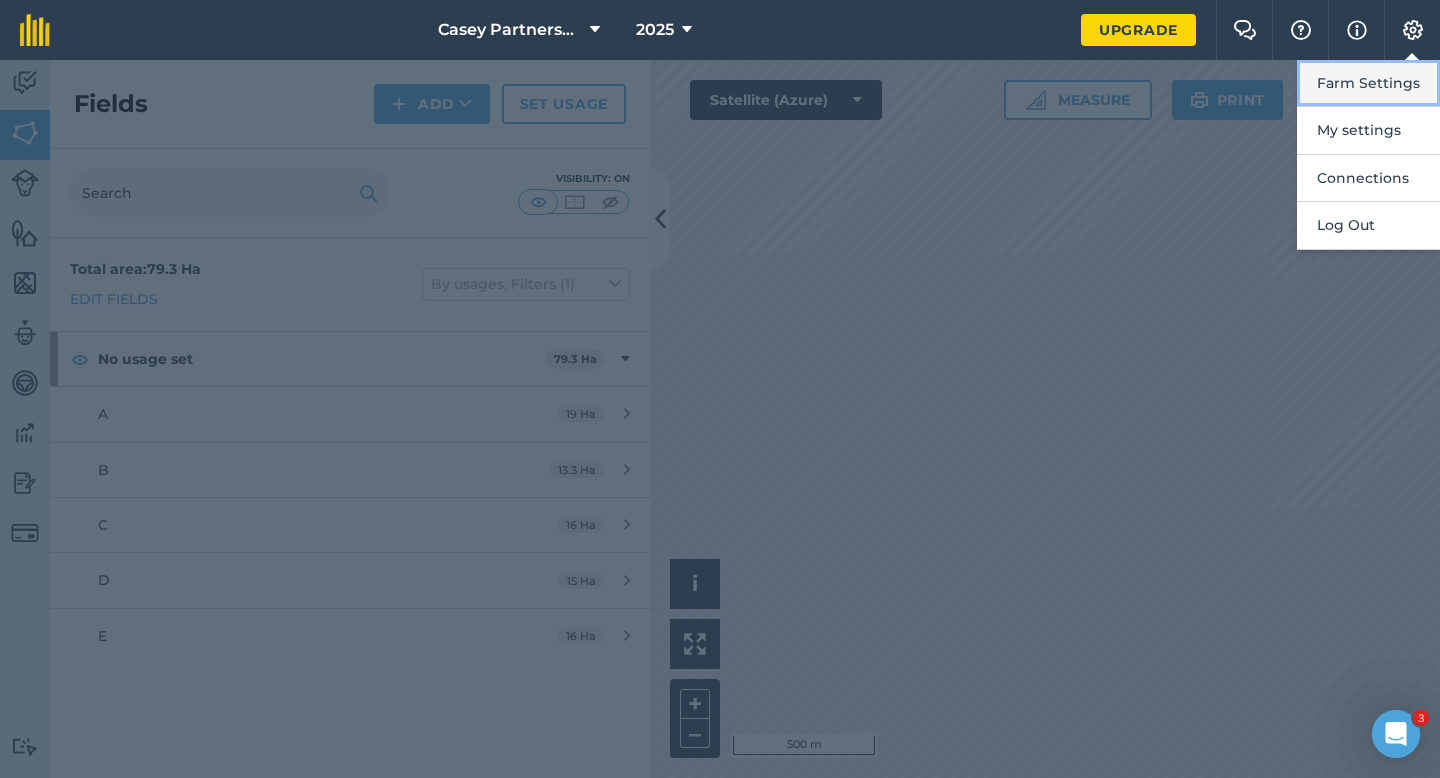 click on "Farm Settings" at bounding box center [1368, 83] 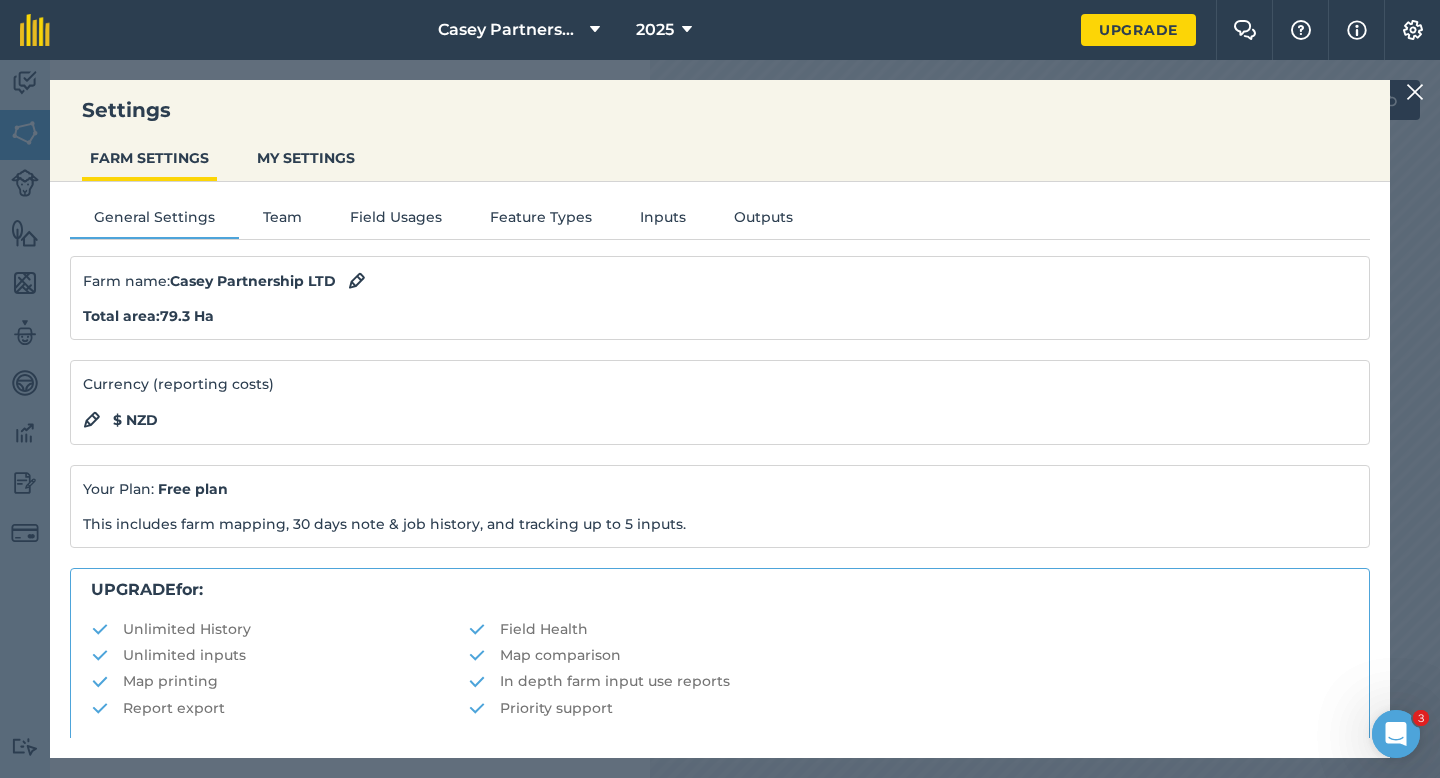 scroll, scrollTop: 384, scrollLeft: 0, axis: vertical 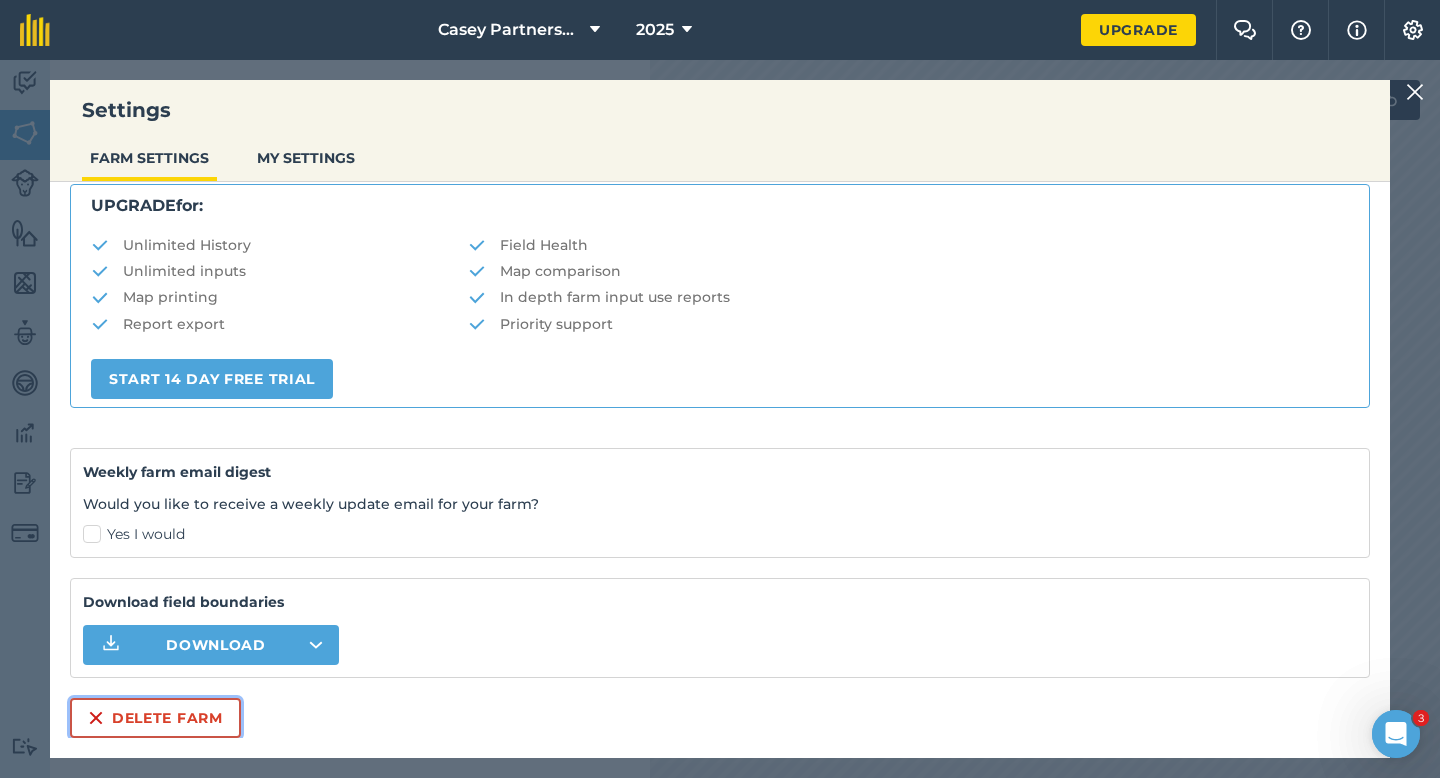 click on "Delete farm" at bounding box center [155, 718] 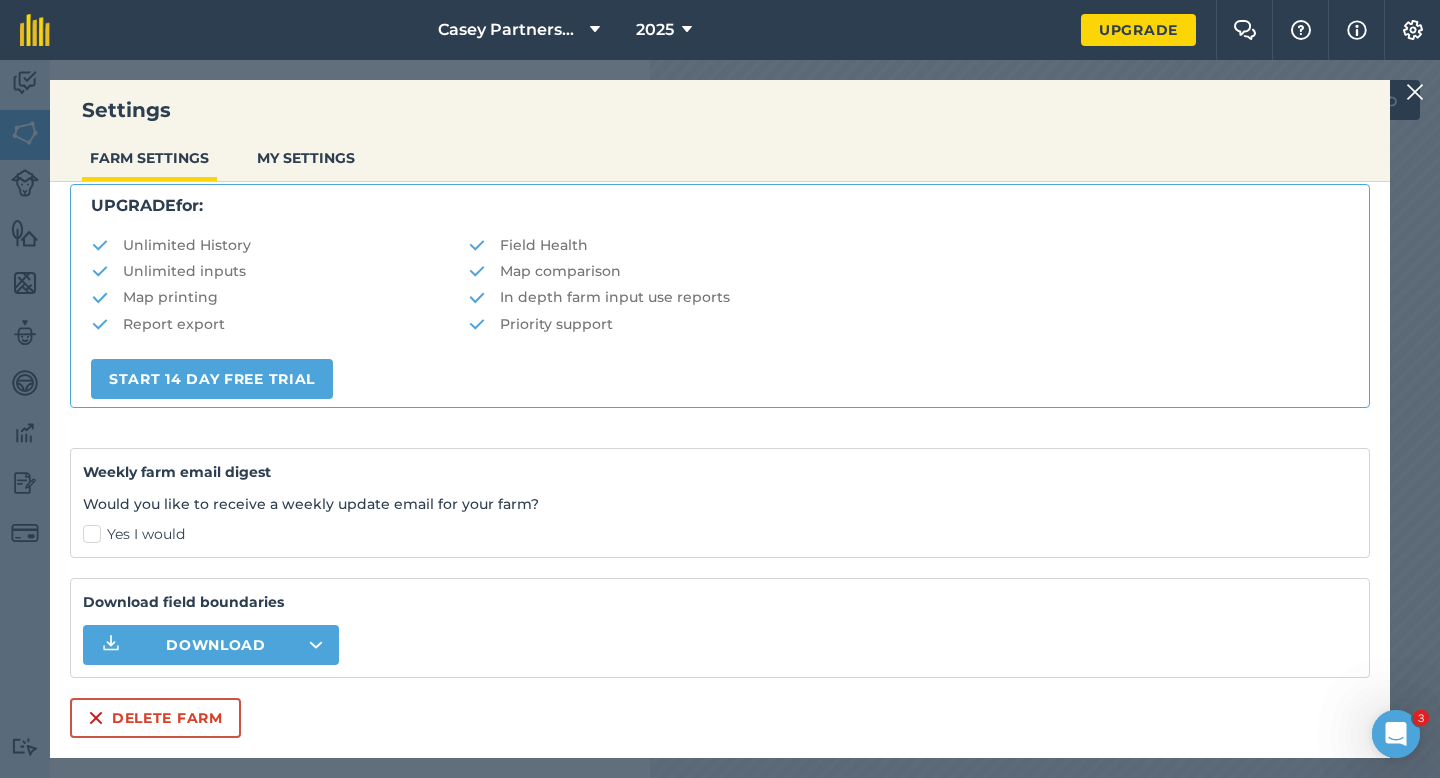 scroll, scrollTop: 0, scrollLeft: 0, axis: both 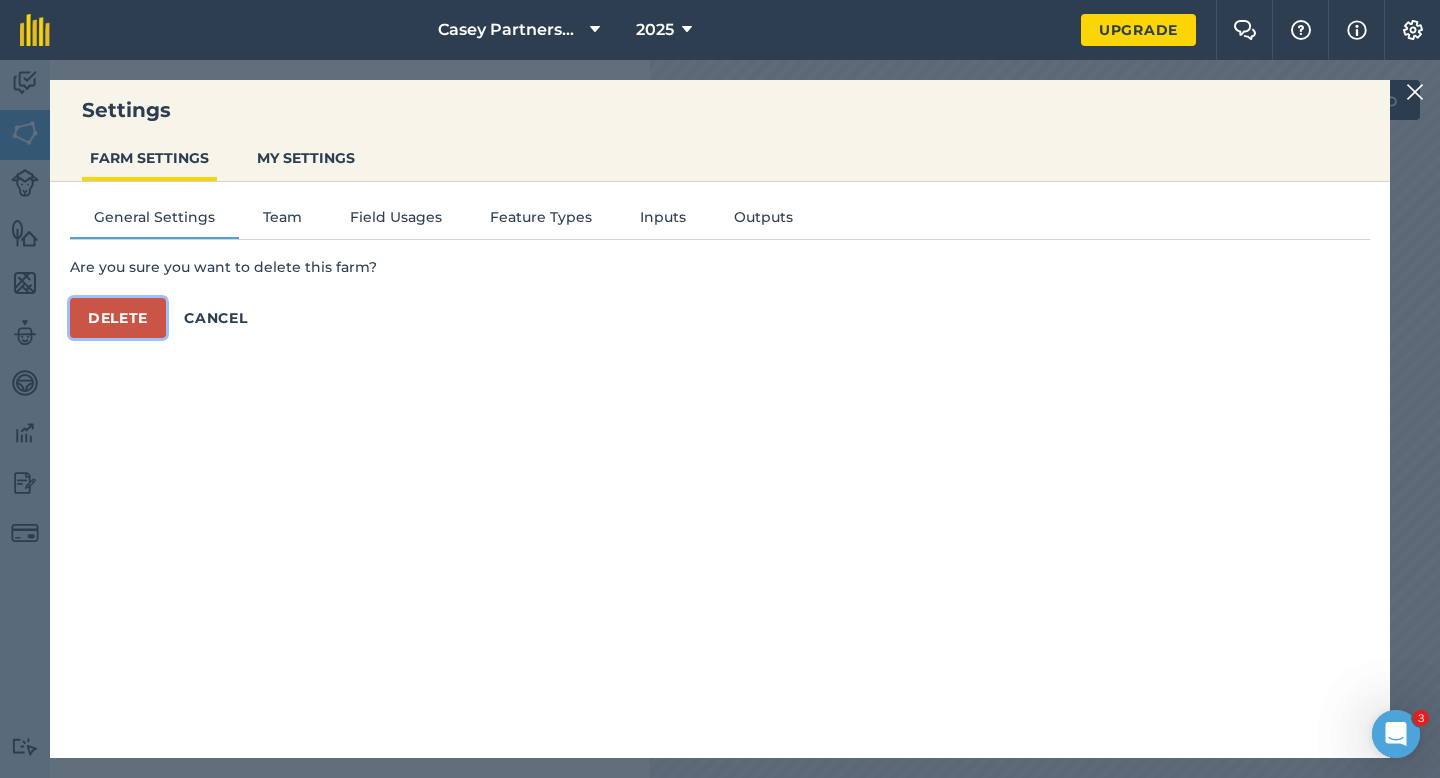 click on "Delete" at bounding box center [118, 318] 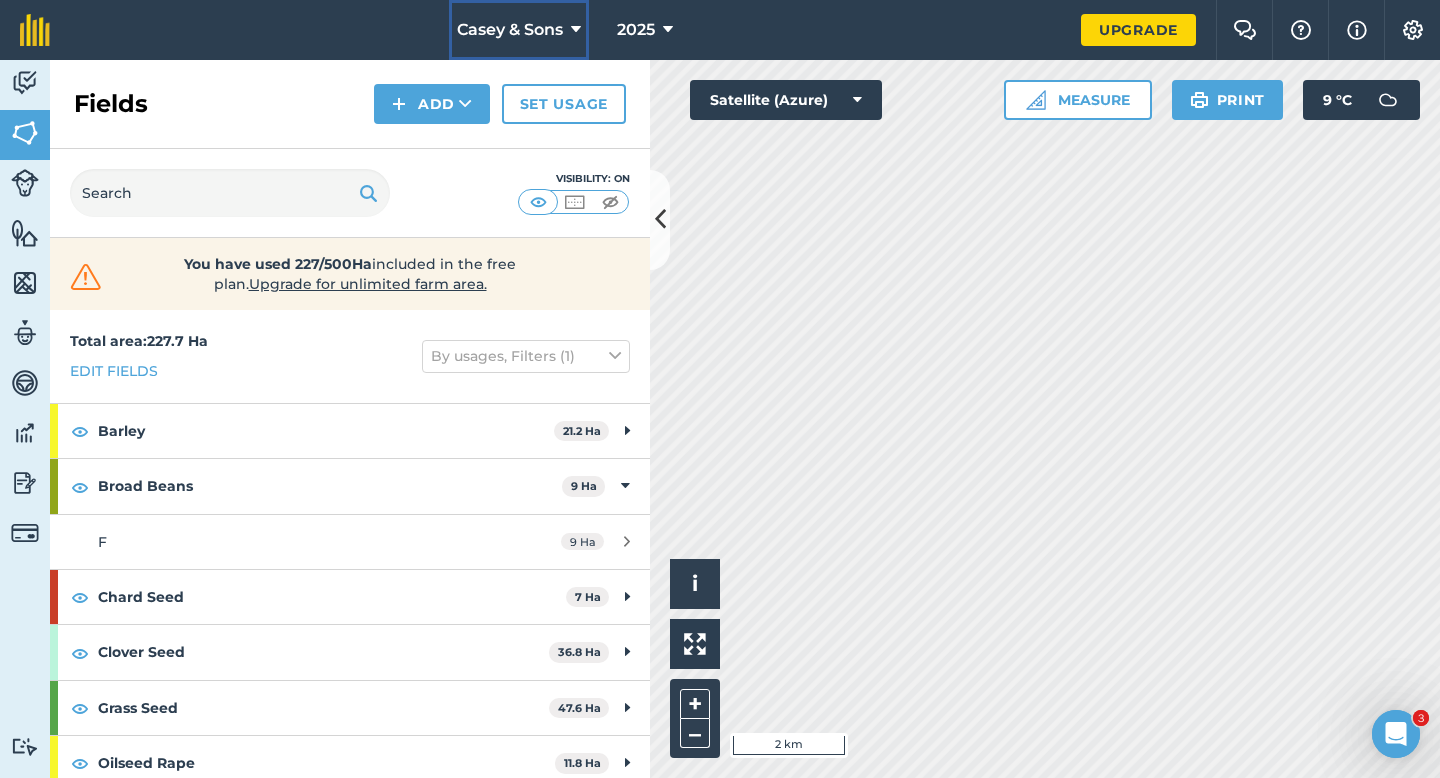 click on "Casey & Sons" at bounding box center [510, 30] 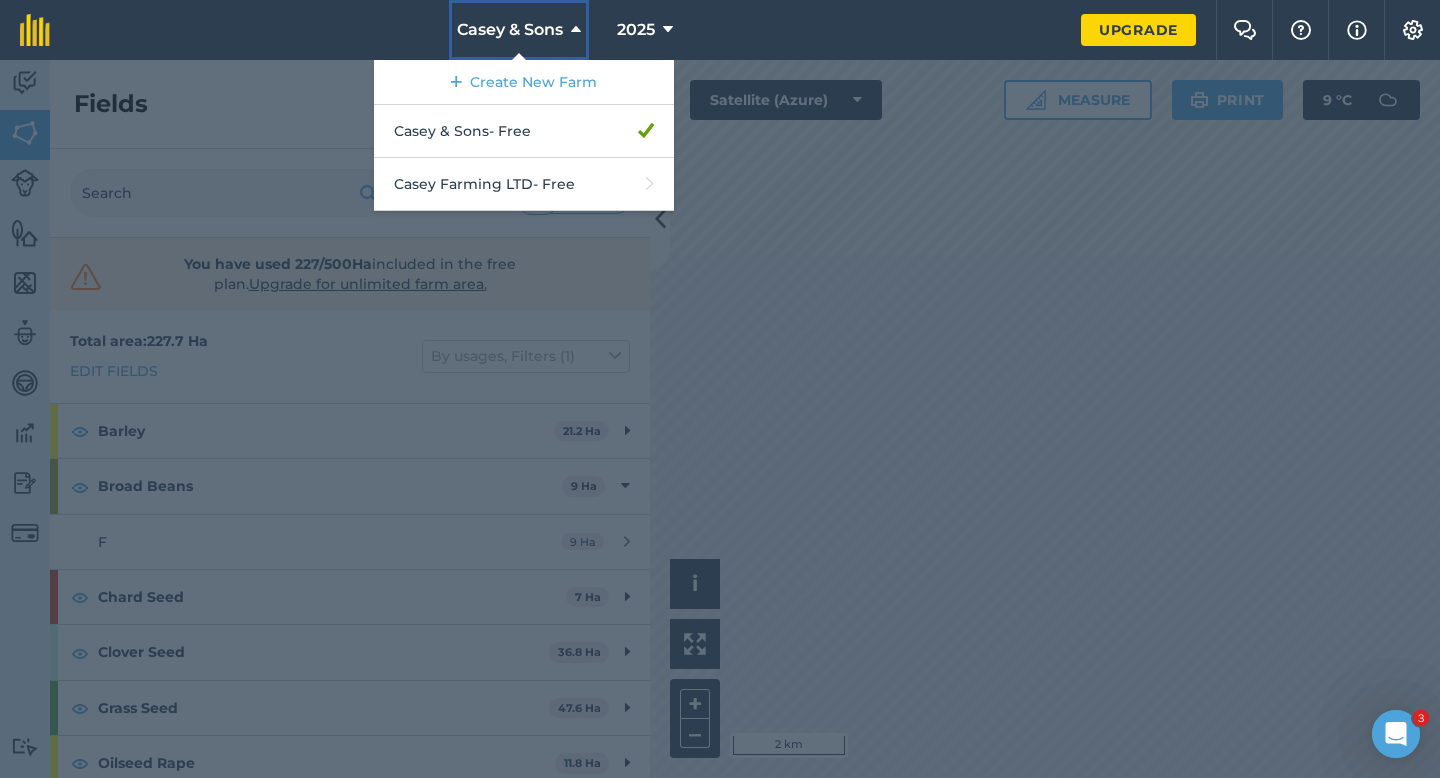 click on "Casey & Sons" at bounding box center (510, 30) 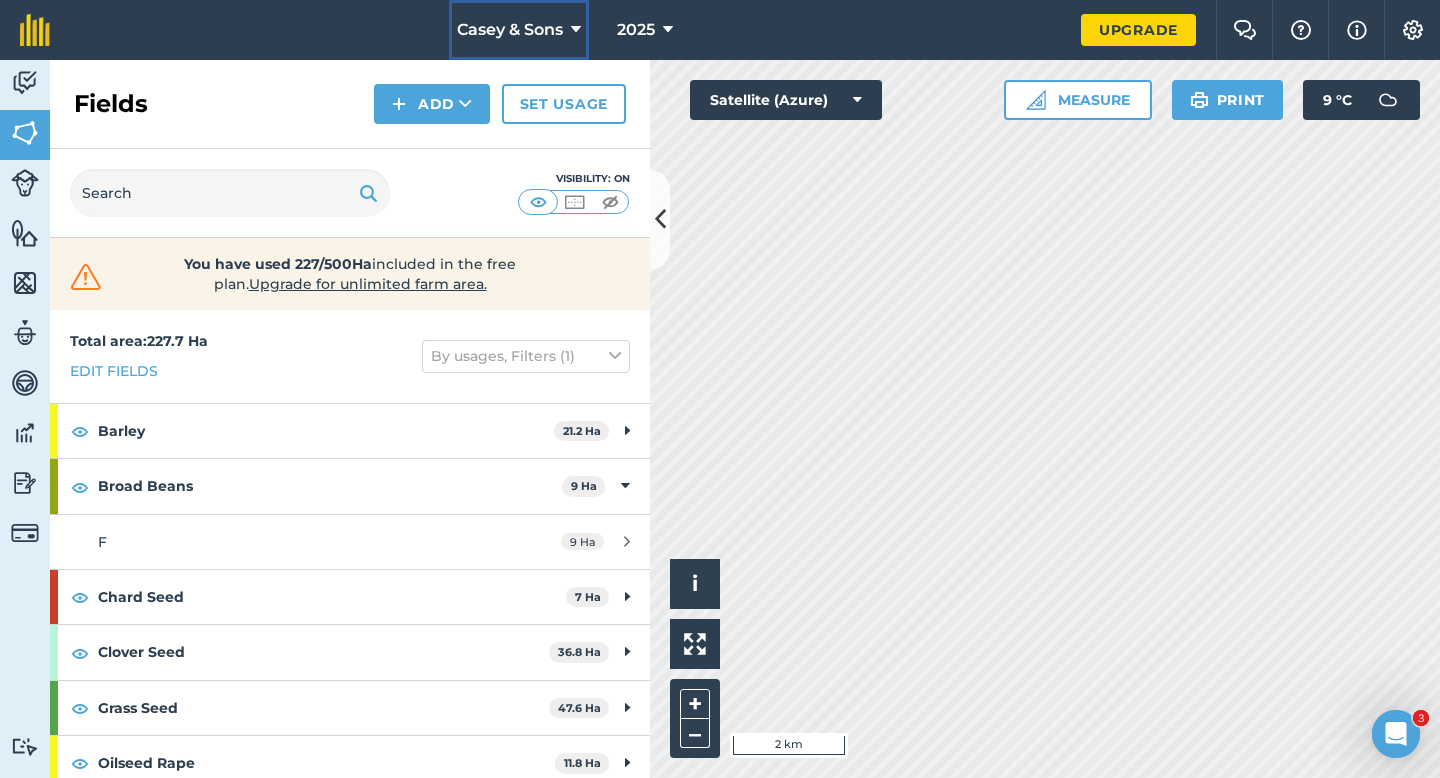 click on "Casey & Sons" at bounding box center [510, 30] 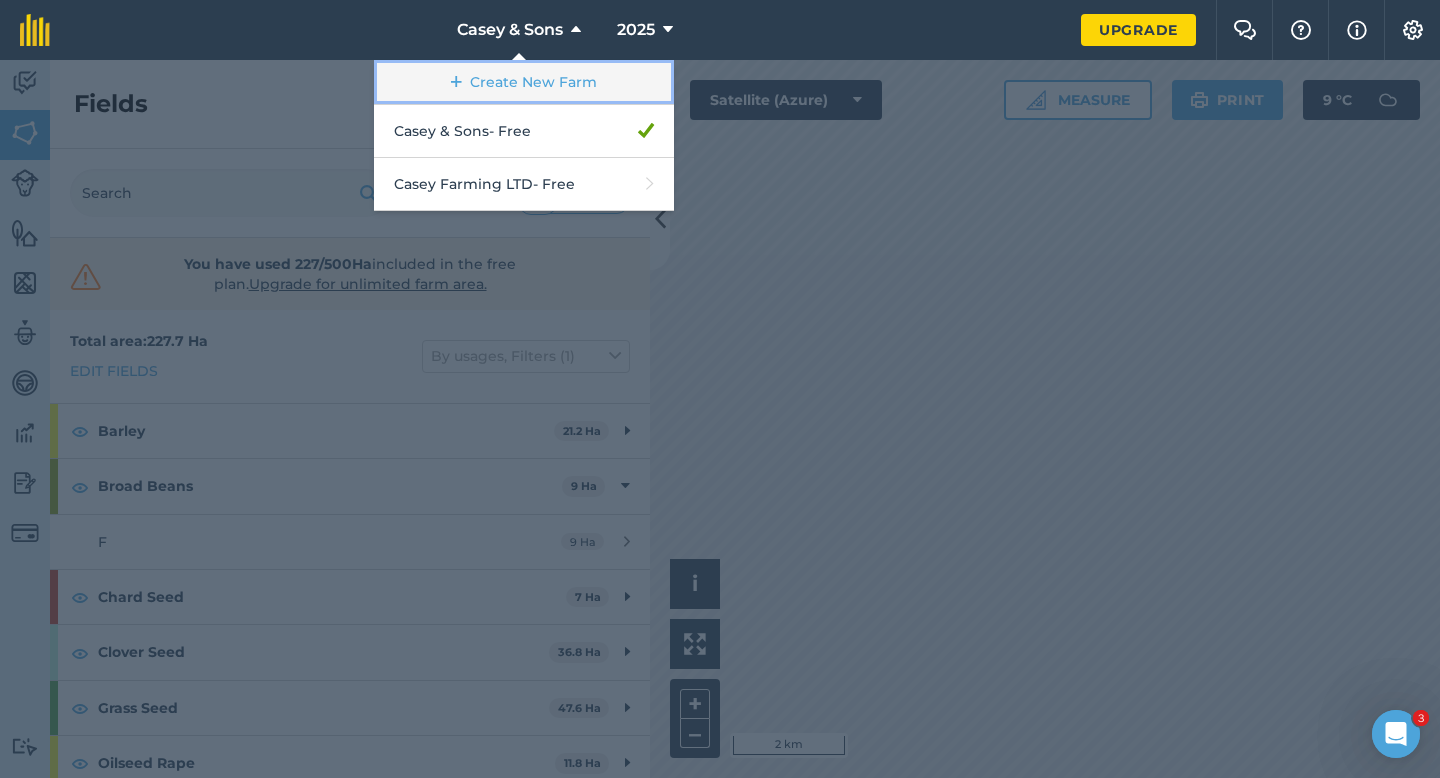 click on "Create New Farm" at bounding box center [524, 82] 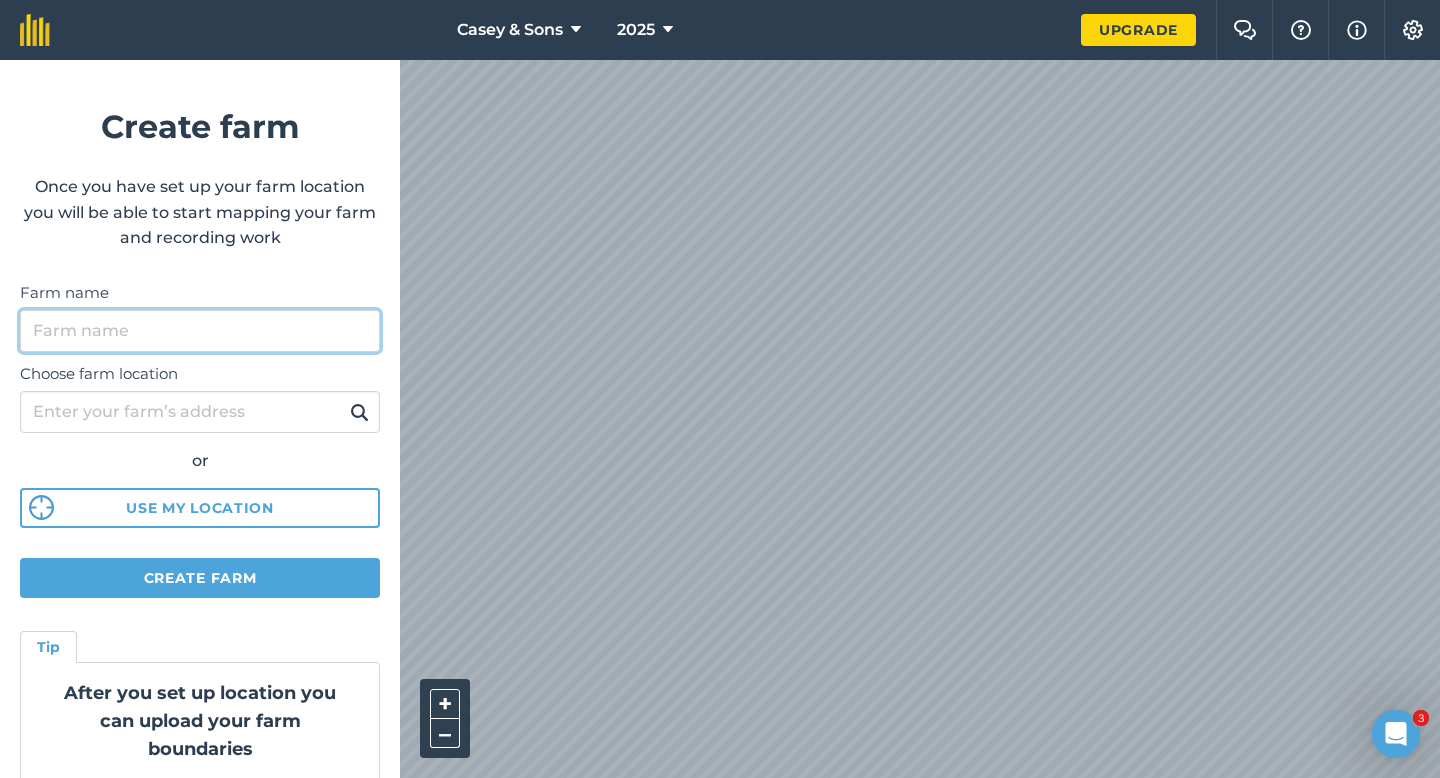 click on "Farm name" at bounding box center (200, 331) 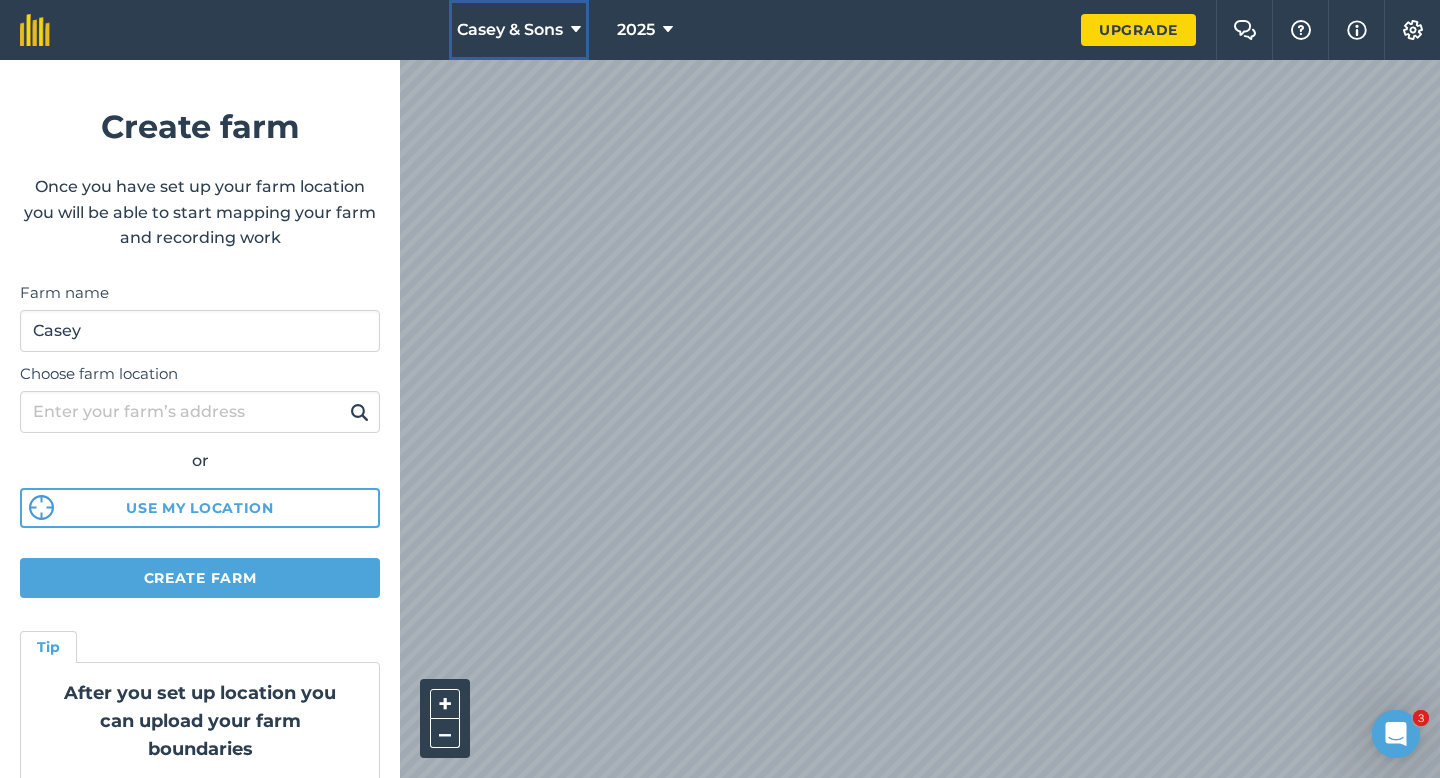 click at bounding box center (576, 30) 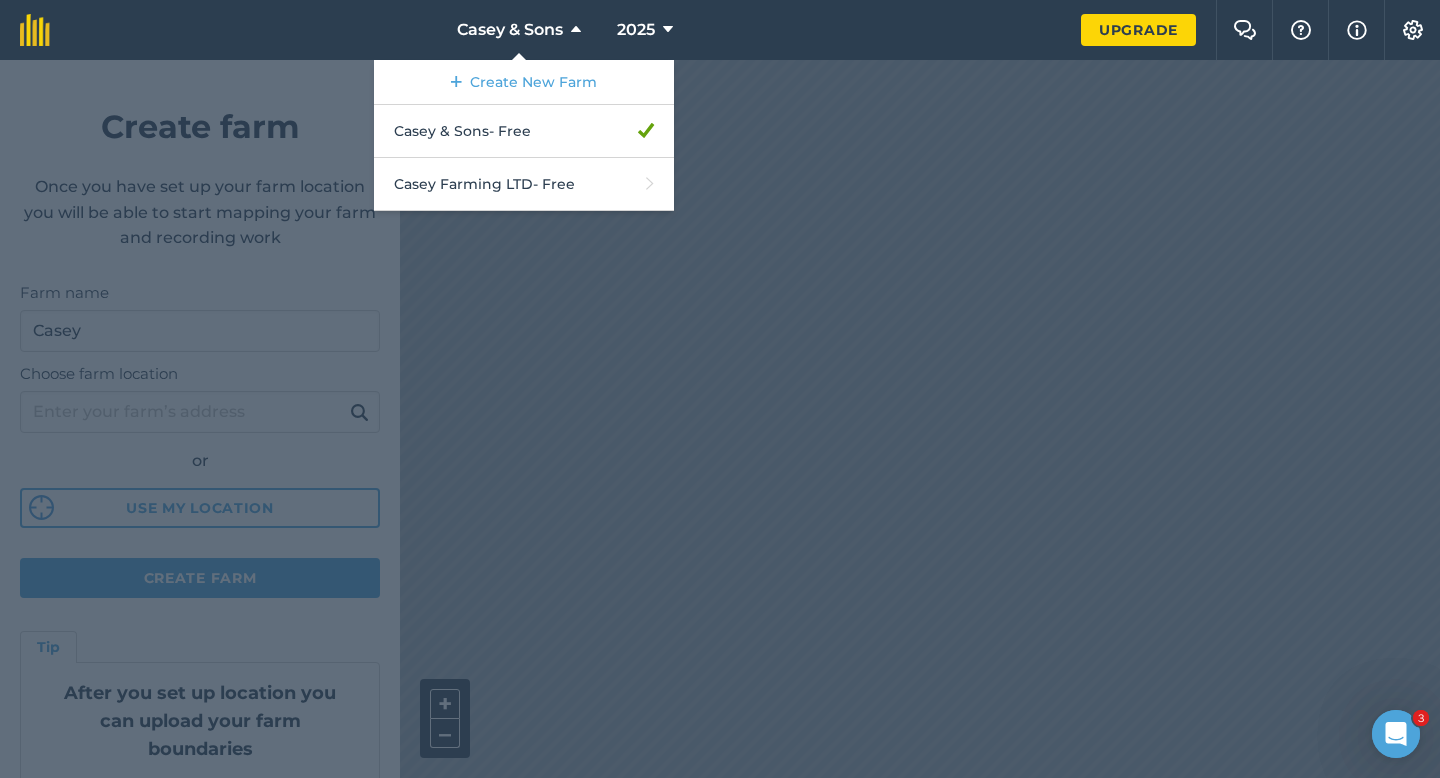 click at bounding box center (720, 419) 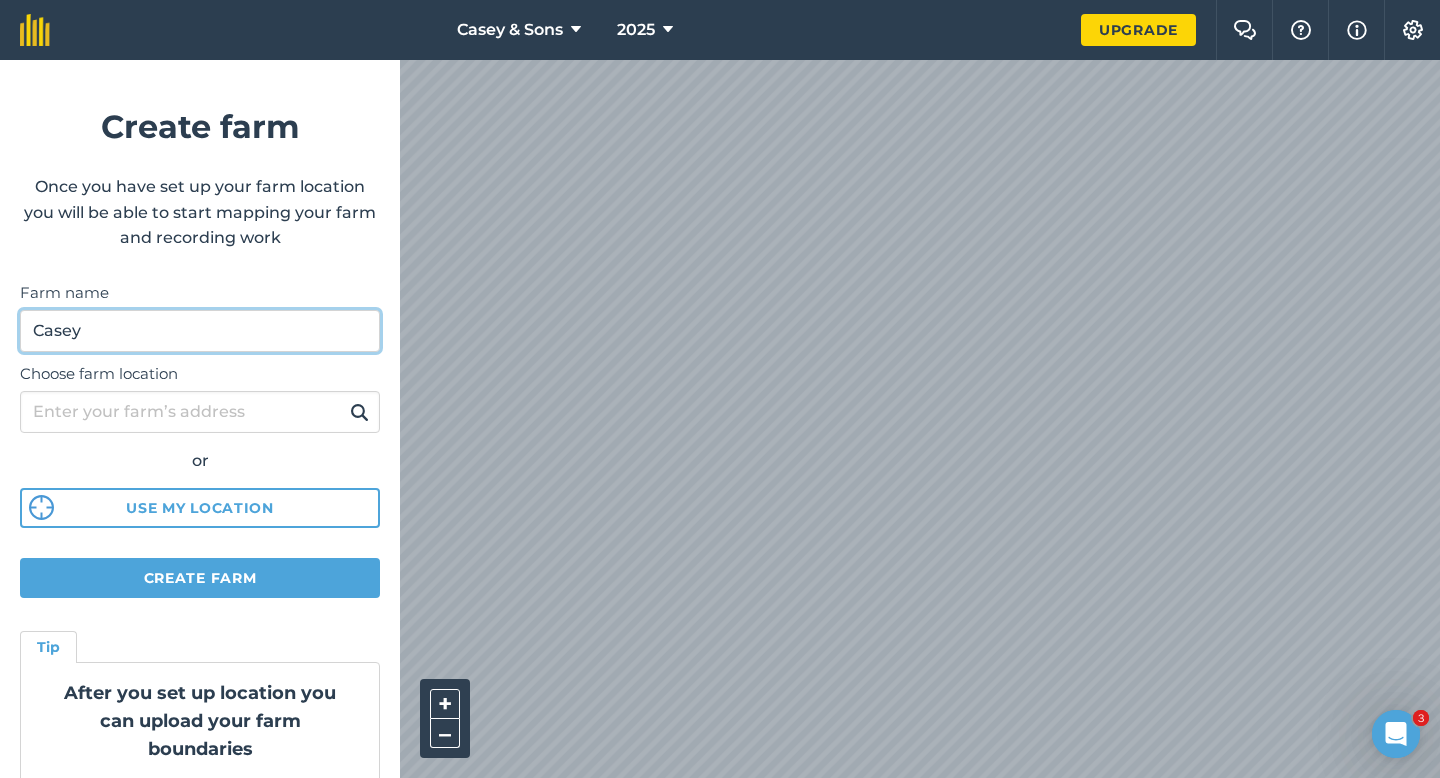 click on "Casey" at bounding box center (200, 331) 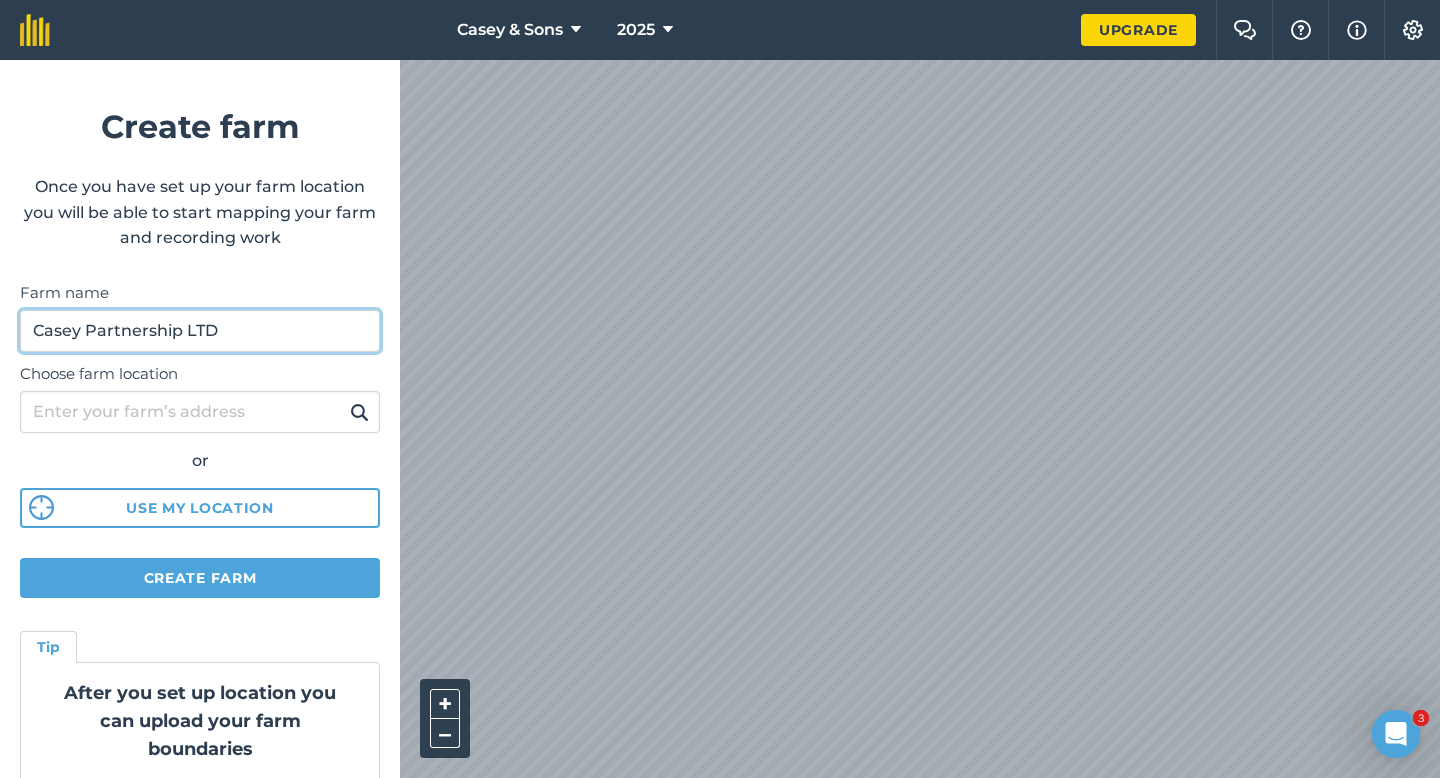type on "Casey Partnership LTD" 